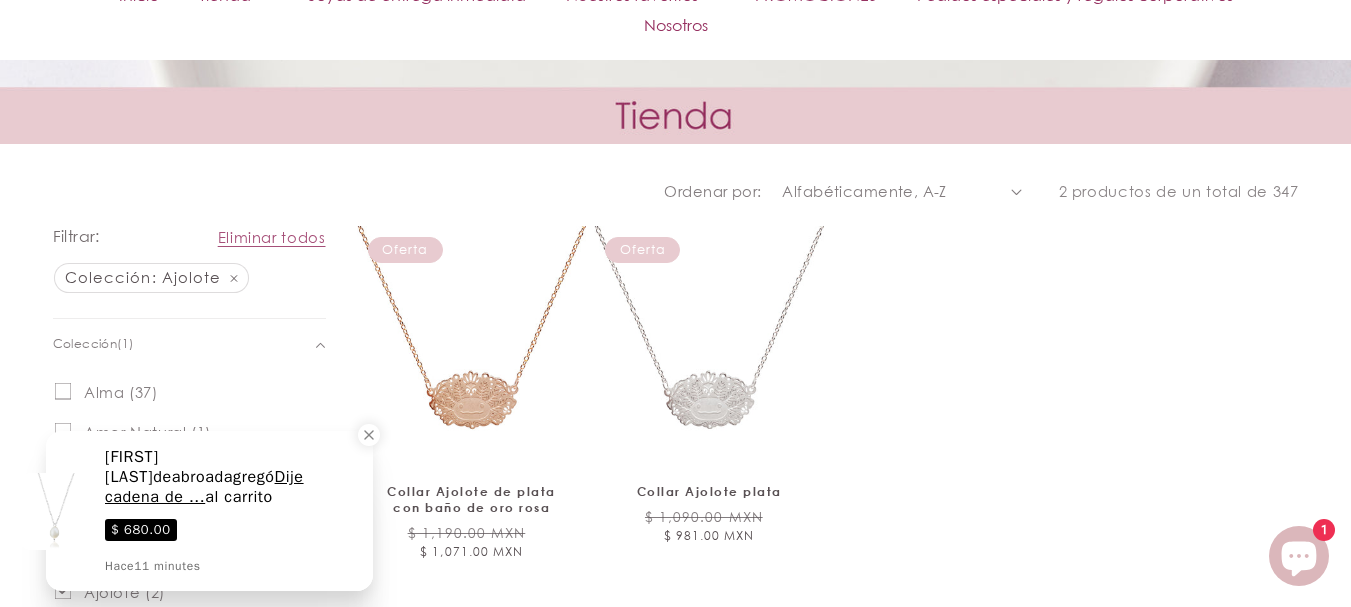 scroll, scrollTop: 675, scrollLeft: 0, axis: vertical 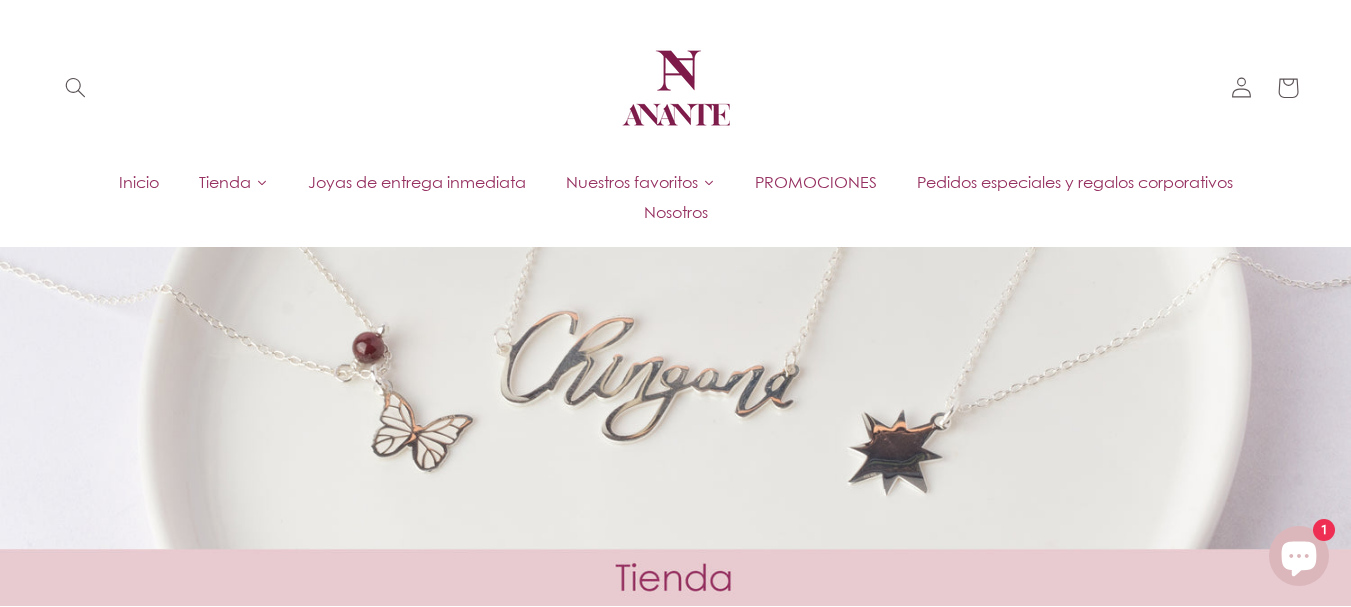click on "Joyas de entrega inmediata" at bounding box center [417, 182] 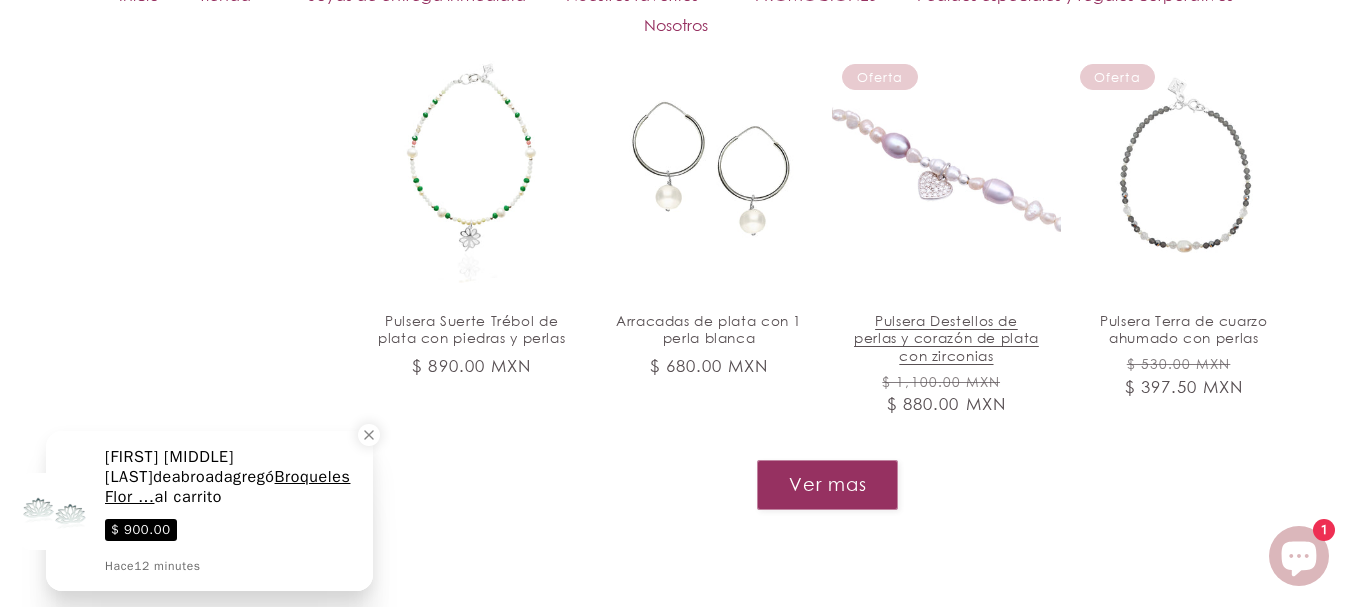 scroll, scrollTop: 2184, scrollLeft: 0, axis: vertical 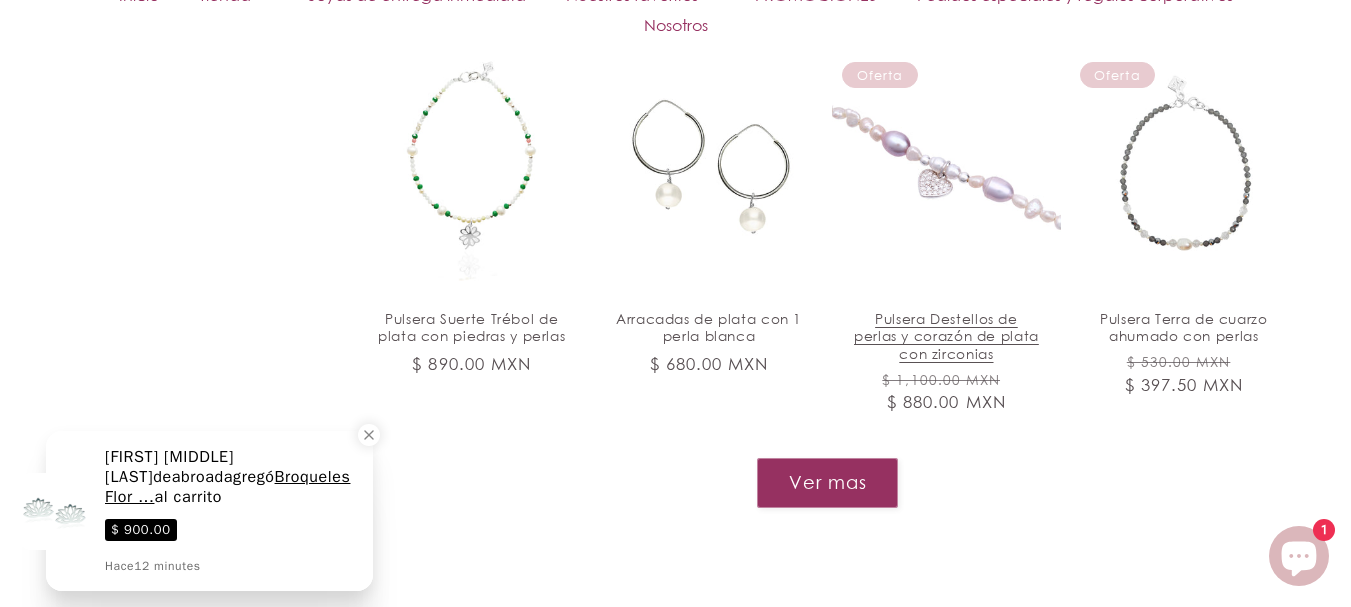 click on "Ver mas" at bounding box center [827, 482] 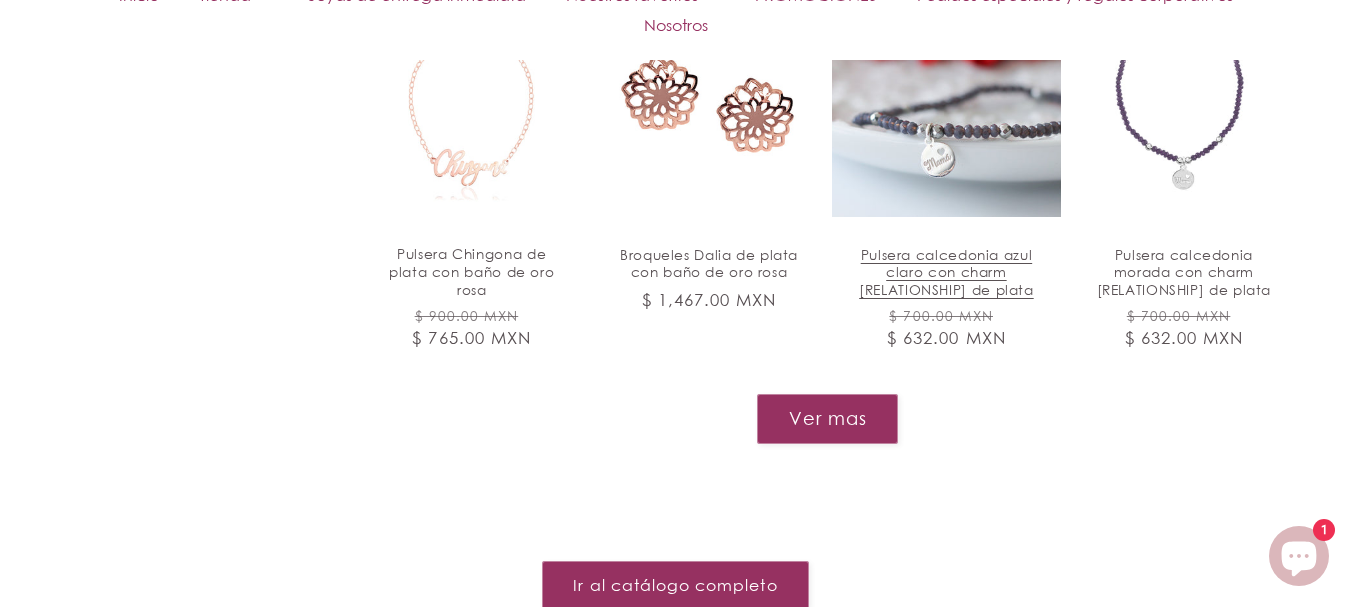 scroll, scrollTop: 3861, scrollLeft: 0, axis: vertical 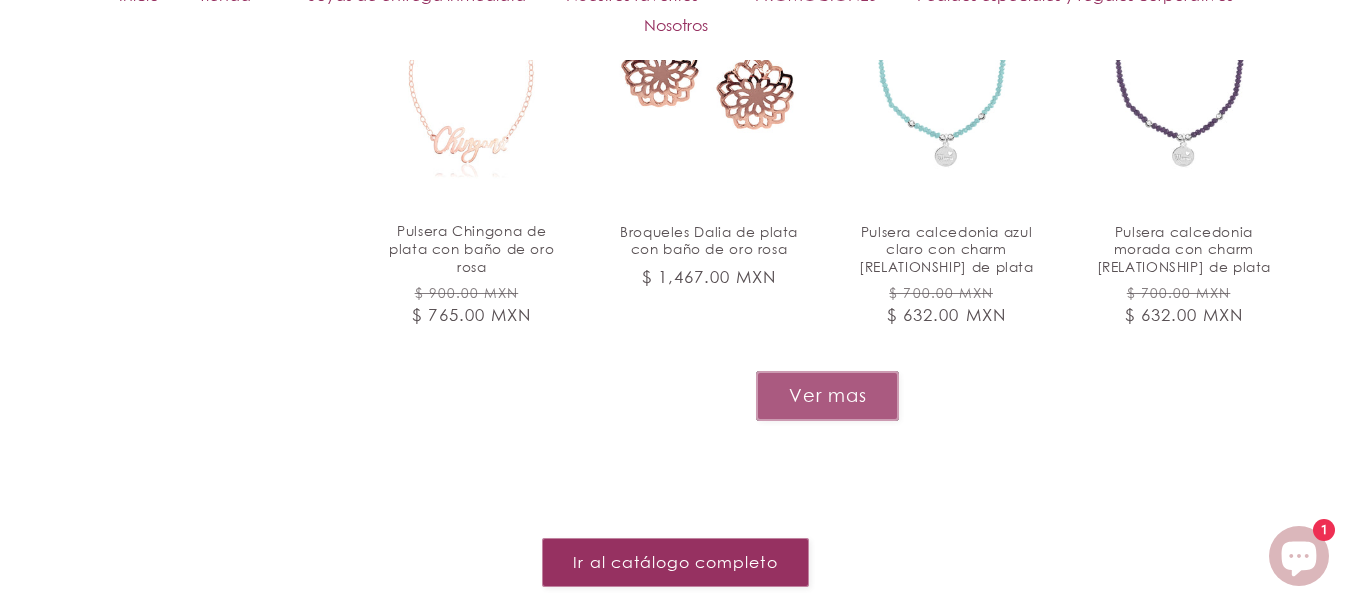 click on "Ver mas" at bounding box center (827, 395) 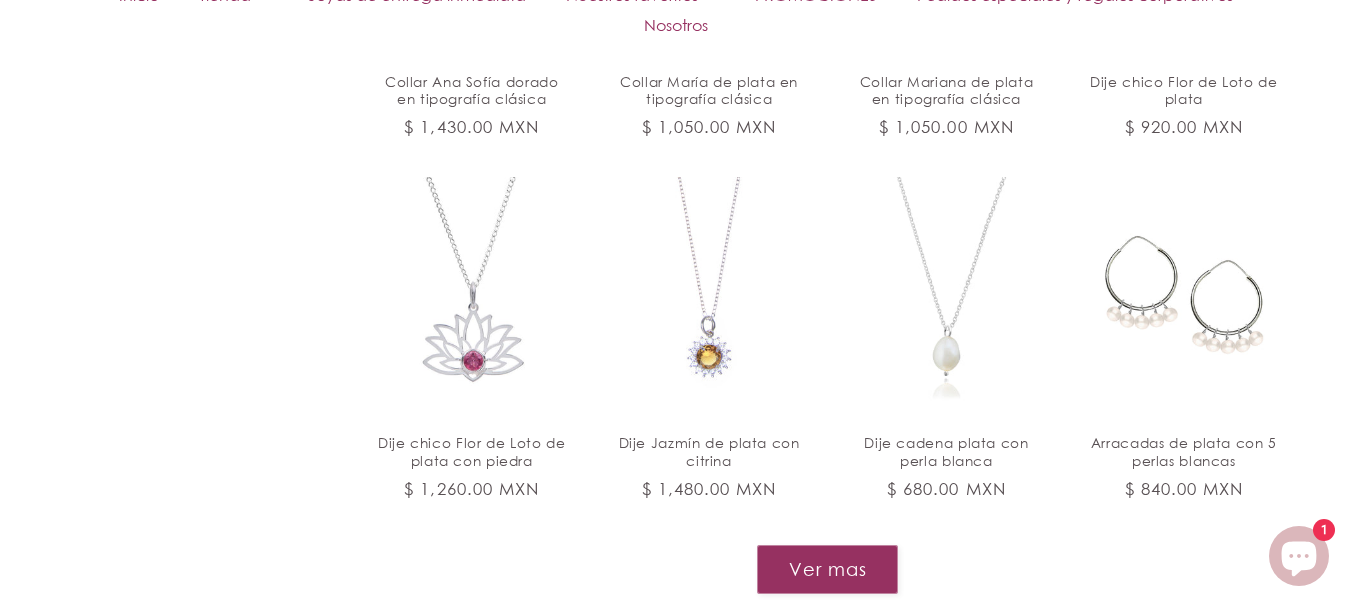 scroll, scrollTop: 5206, scrollLeft: 0, axis: vertical 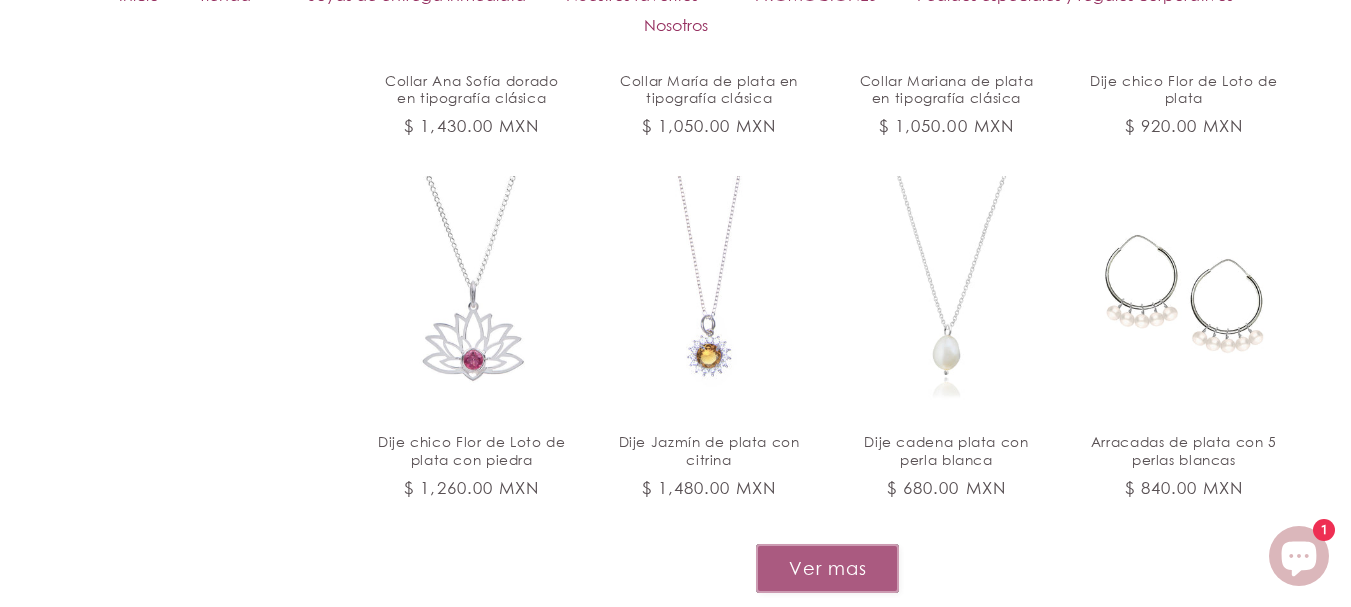 click on "Ver mas" at bounding box center [827, 568] 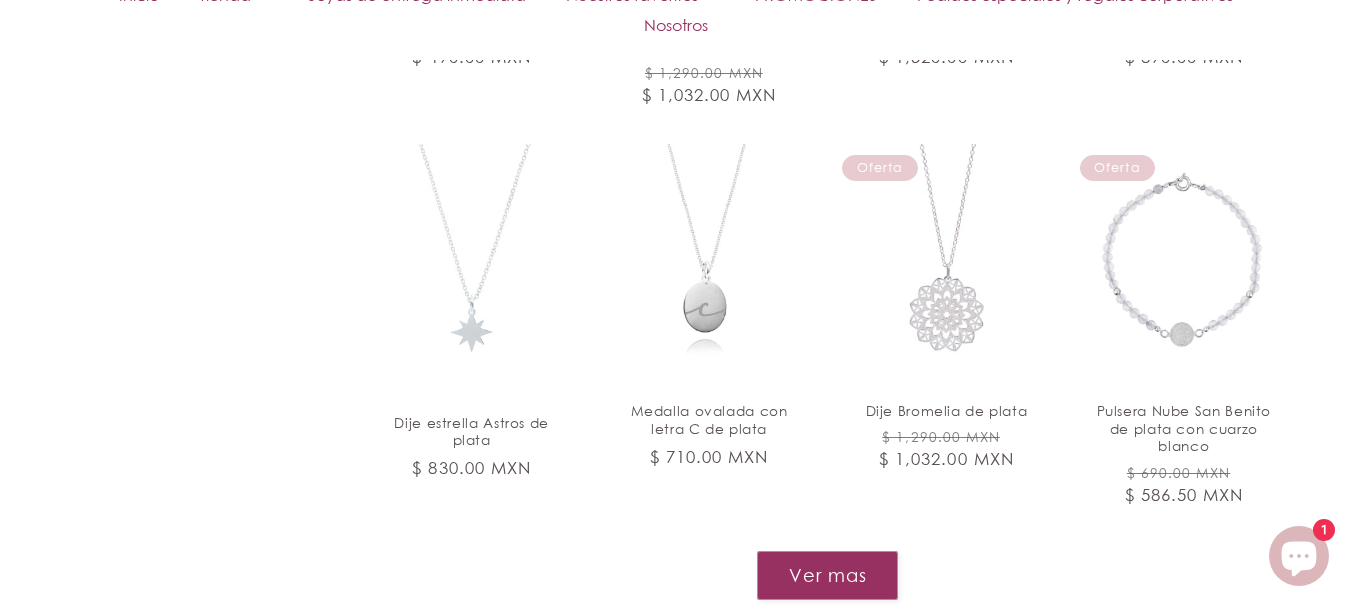 scroll, scrollTop: 6893, scrollLeft: 0, axis: vertical 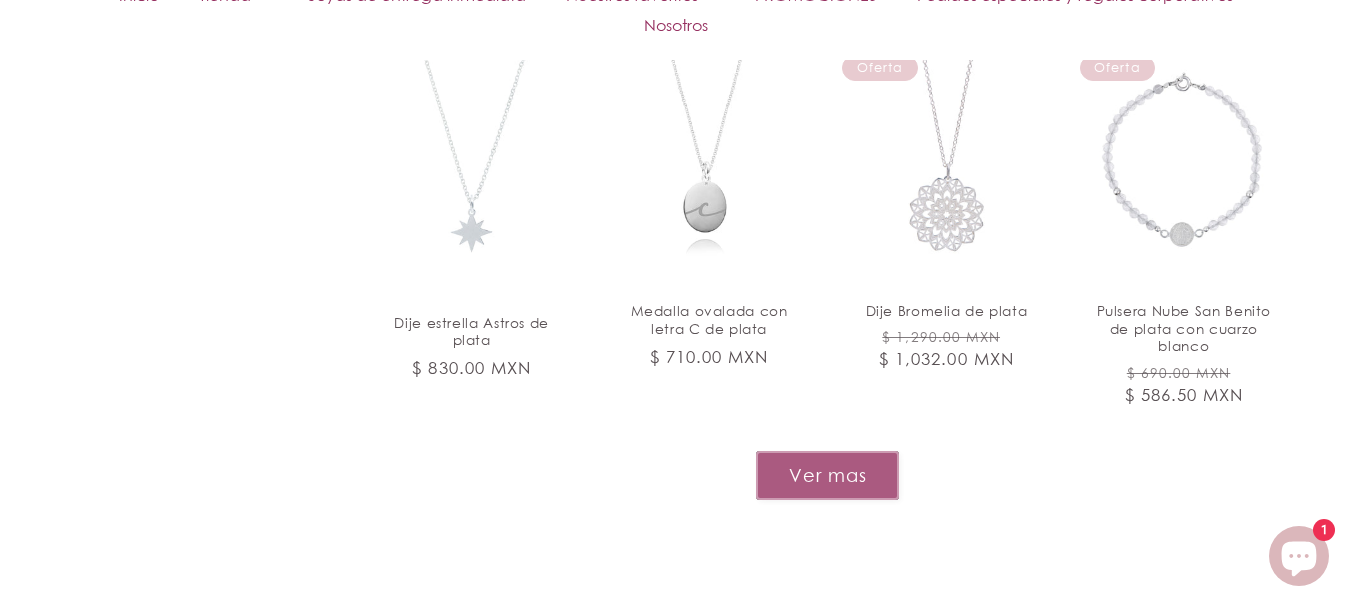 click on "Ver mas" at bounding box center [827, 475] 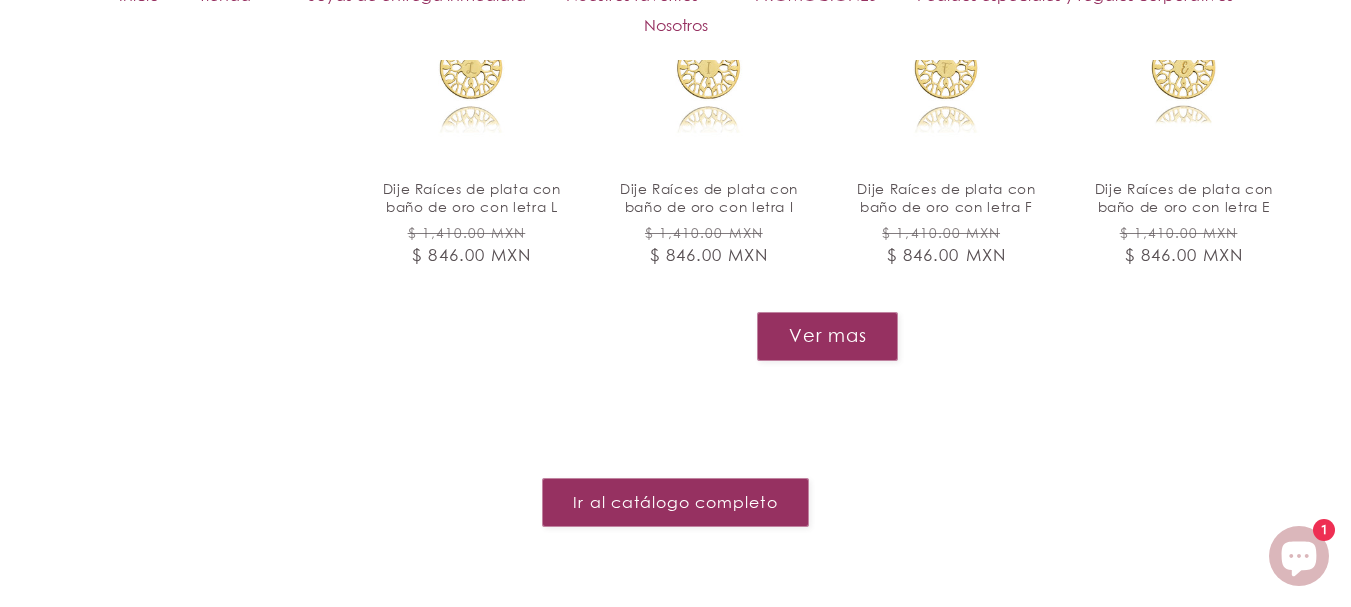 scroll, scrollTop: 8671, scrollLeft: 0, axis: vertical 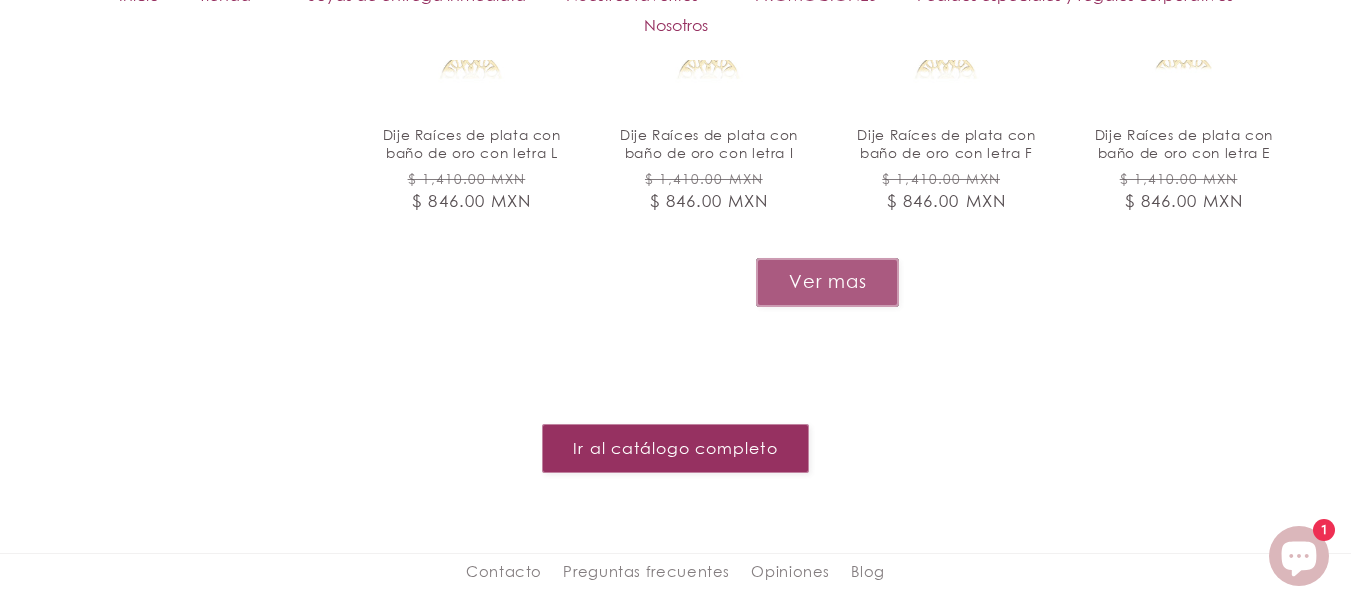 click on "Ver mas" at bounding box center [827, 282] 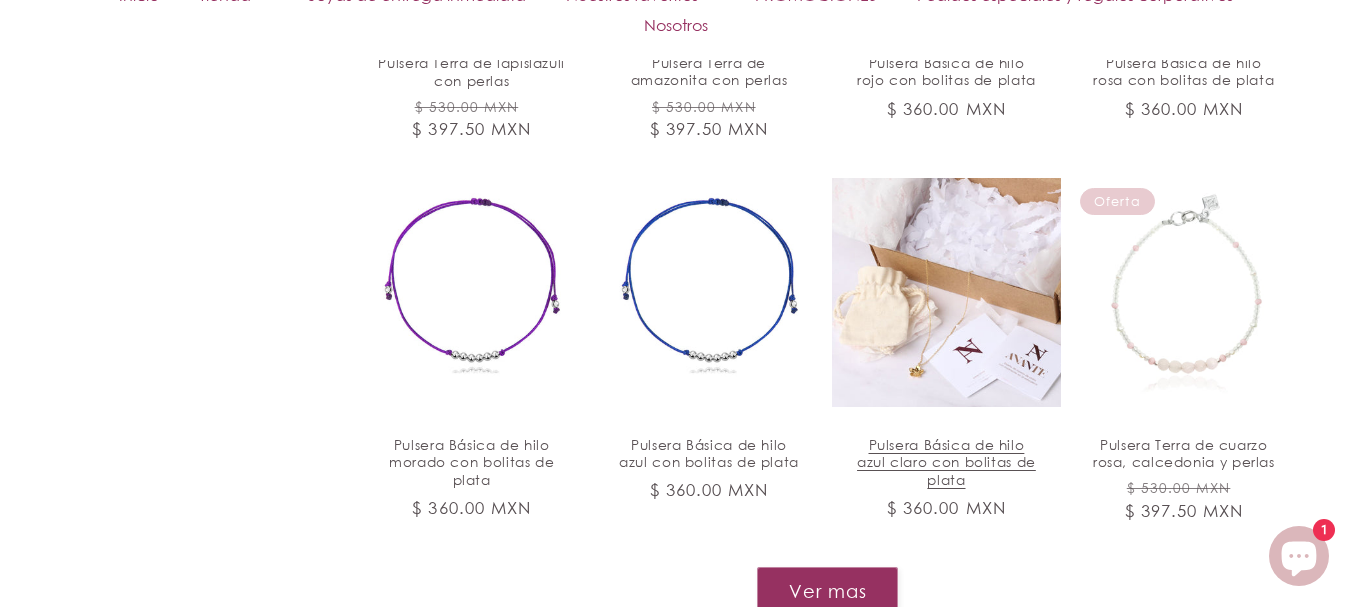 scroll, scrollTop: 9921, scrollLeft: 0, axis: vertical 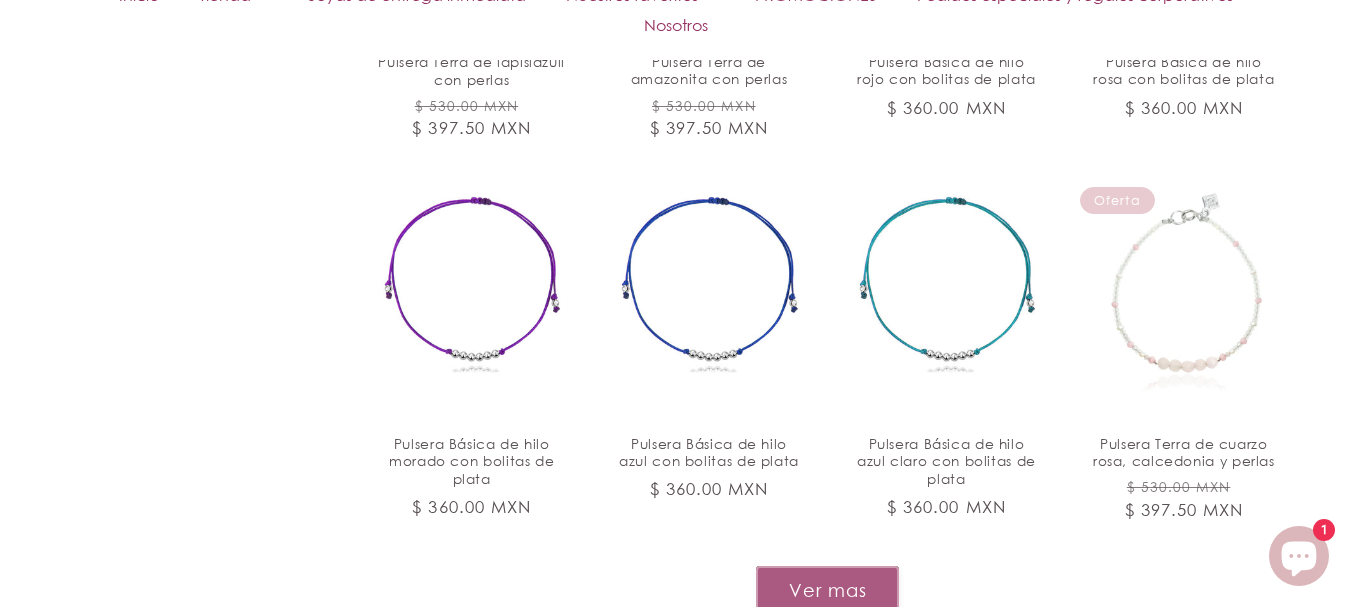 click on "Ver mas" at bounding box center (827, 590) 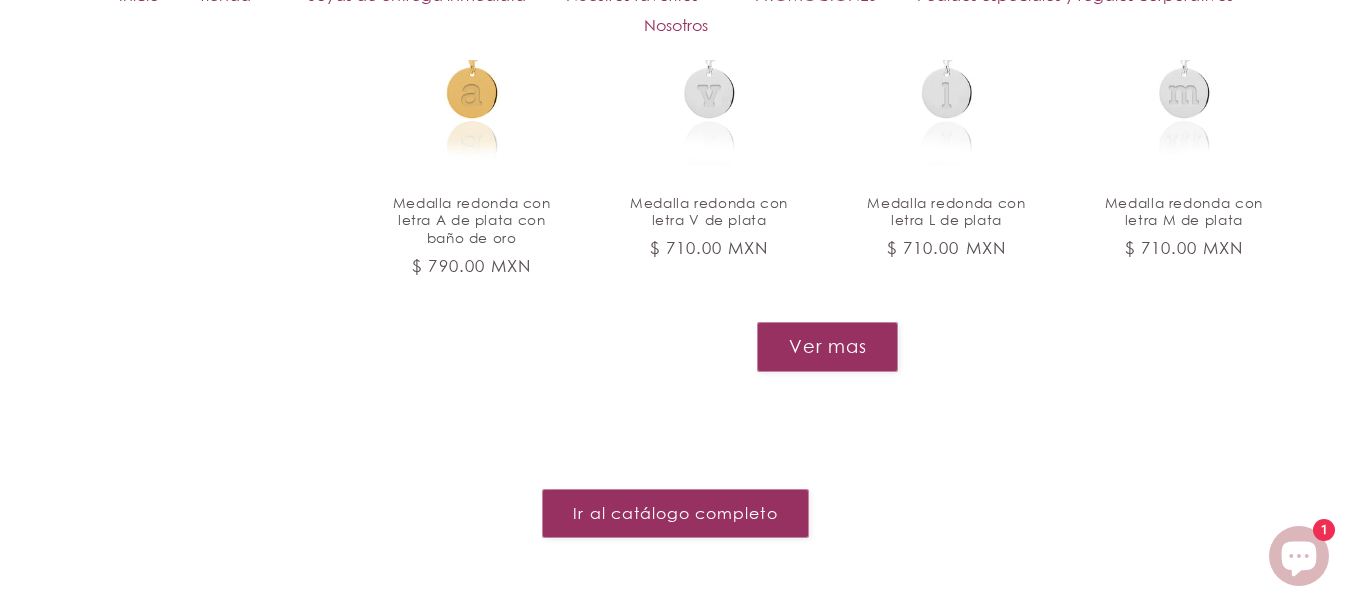 scroll, scrollTop: 11702, scrollLeft: 0, axis: vertical 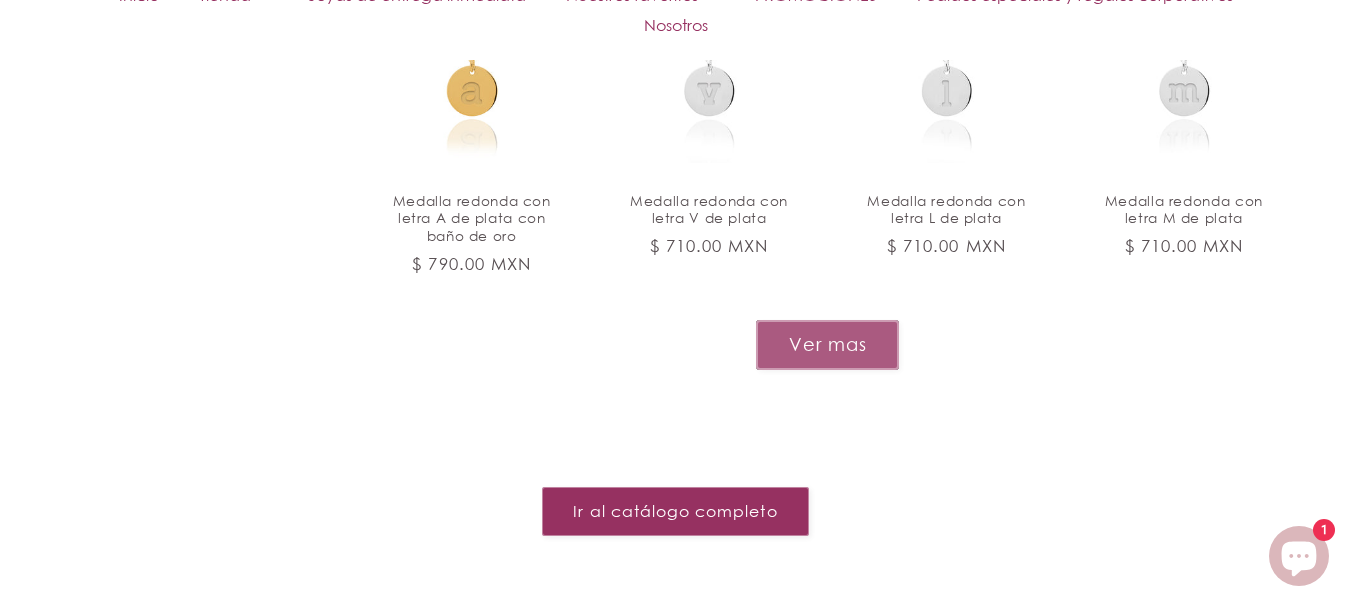 click on "Ver mas" at bounding box center (827, 344) 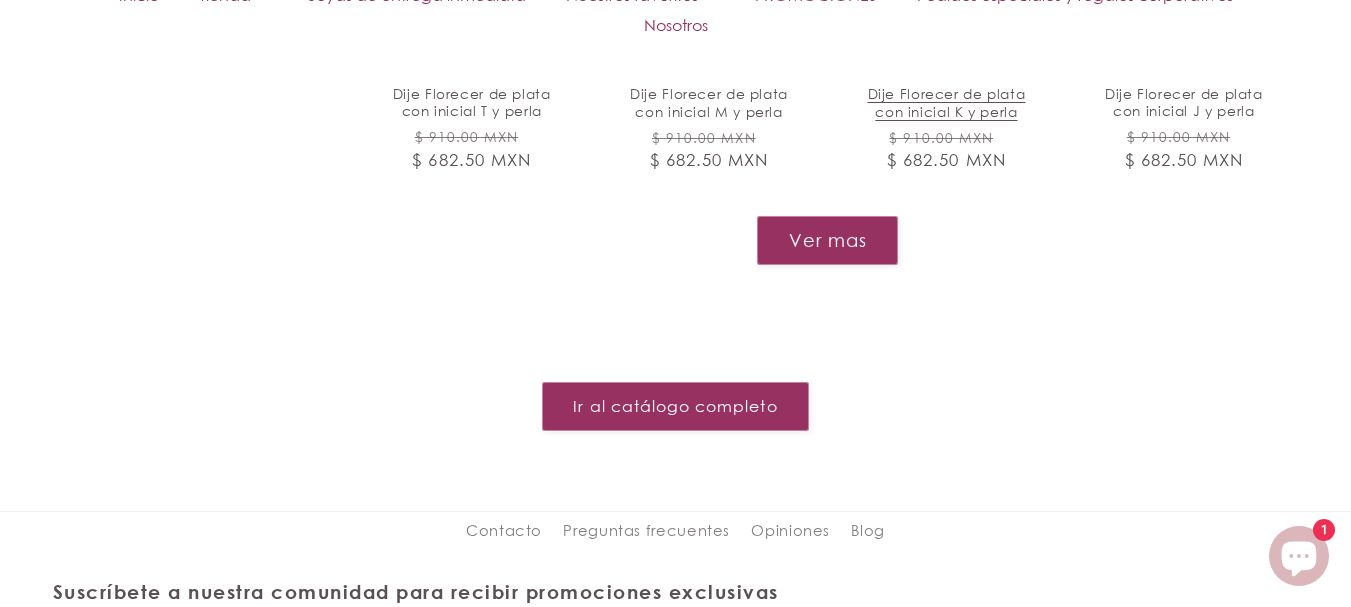 scroll, scrollTop: 13310, scrollLeft: 0, axis: vertical 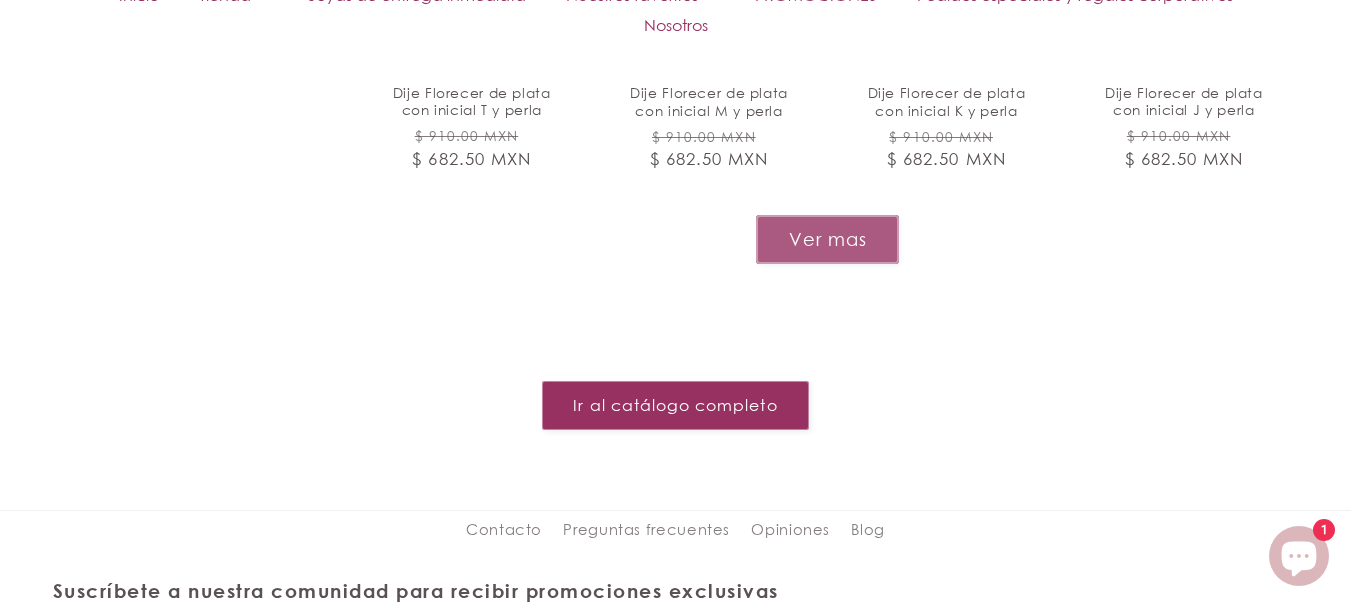 click on "Ver mas" at bounding box center [827, 239] 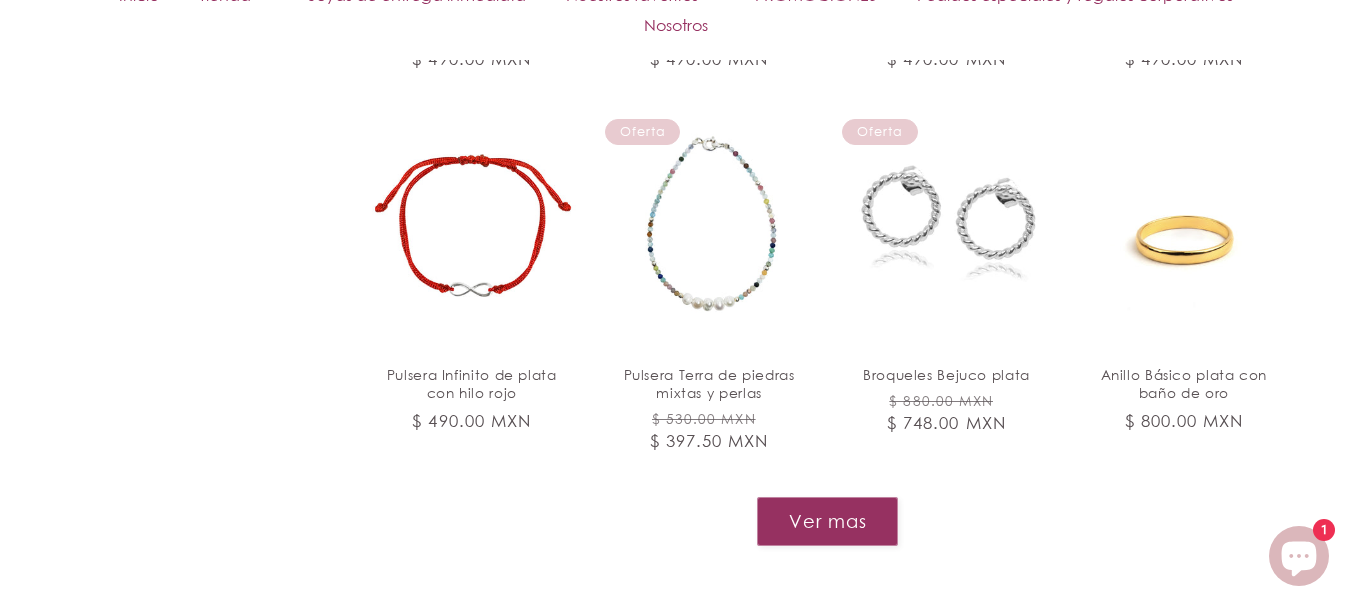 scroll, scrollTop: 14550, scrollLeft: 0, axis: vertical 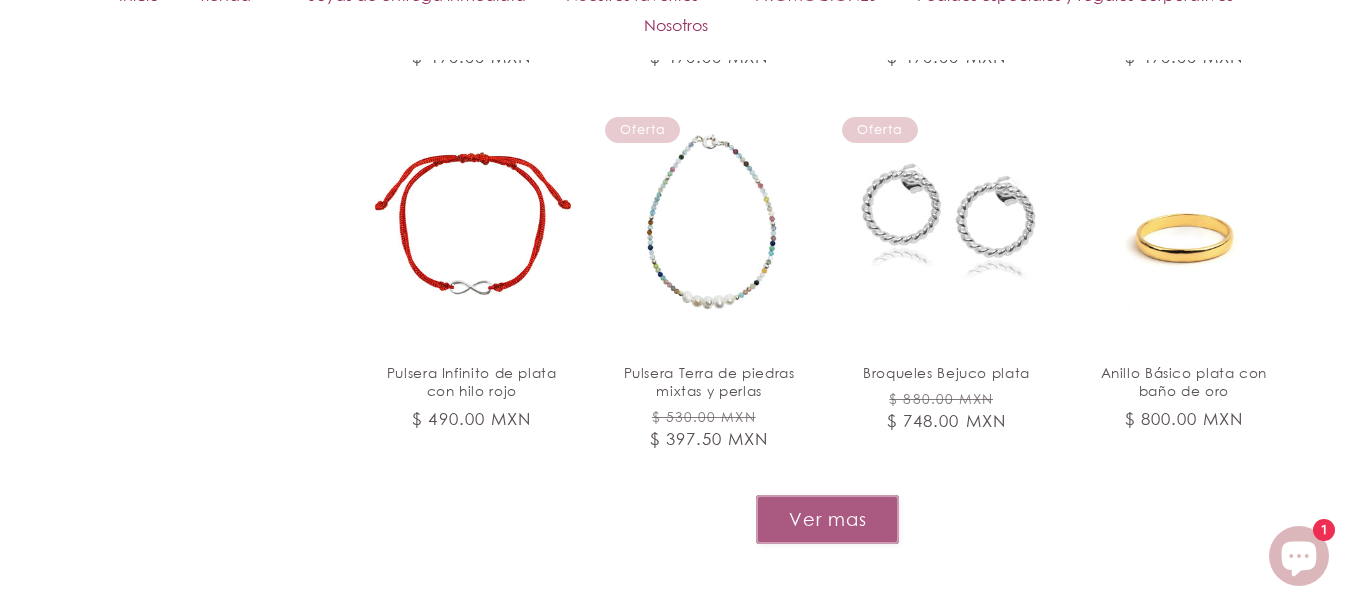 click on "Ver mas" at bounding box center (827, 519) 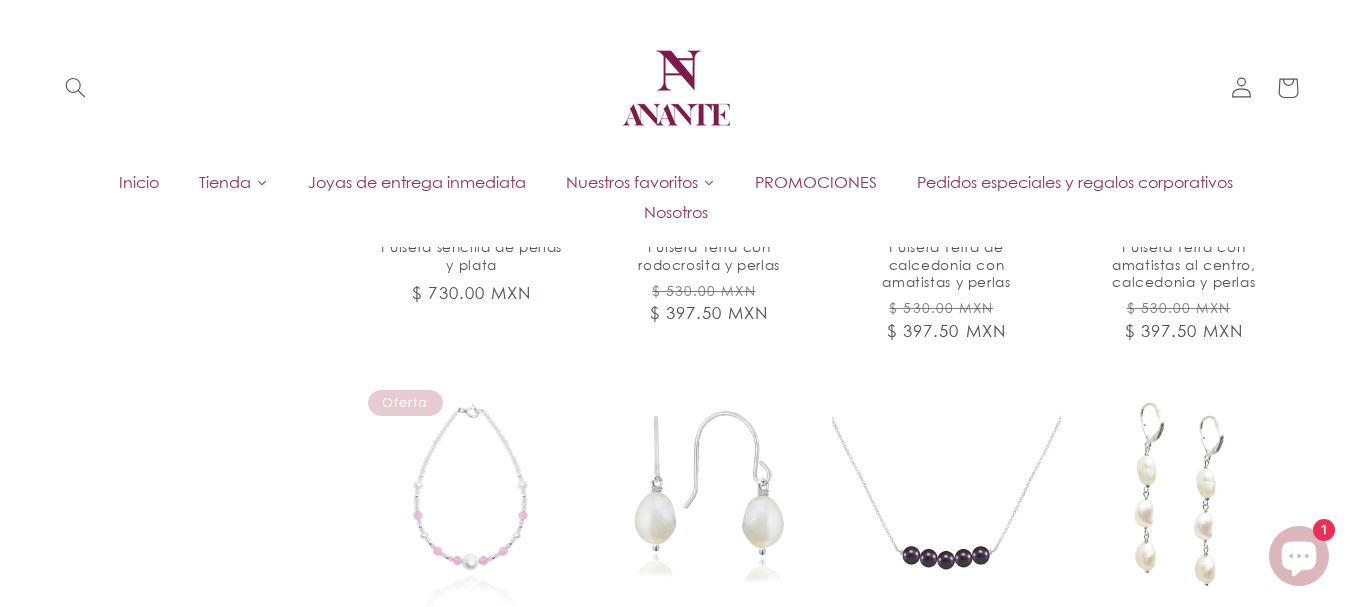scroll, scrollTop: 15030, scrollLeft: 0, axis: vertical 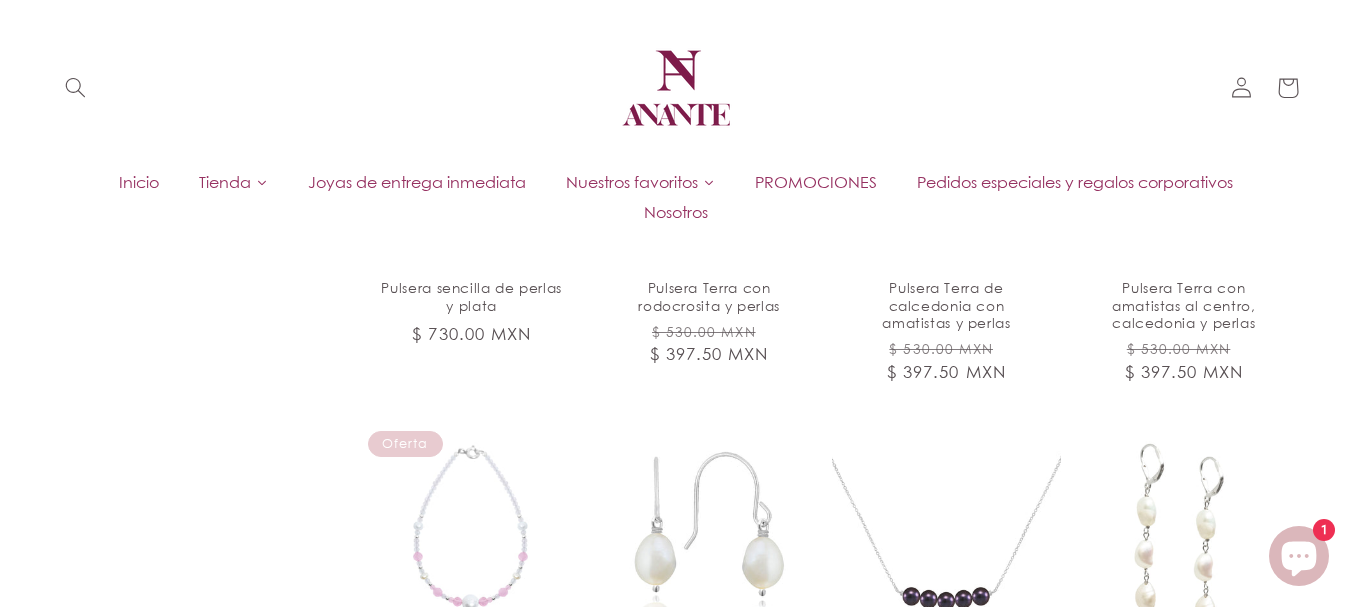 click on "PROMOCIONES" at bounding box center [816, 182] 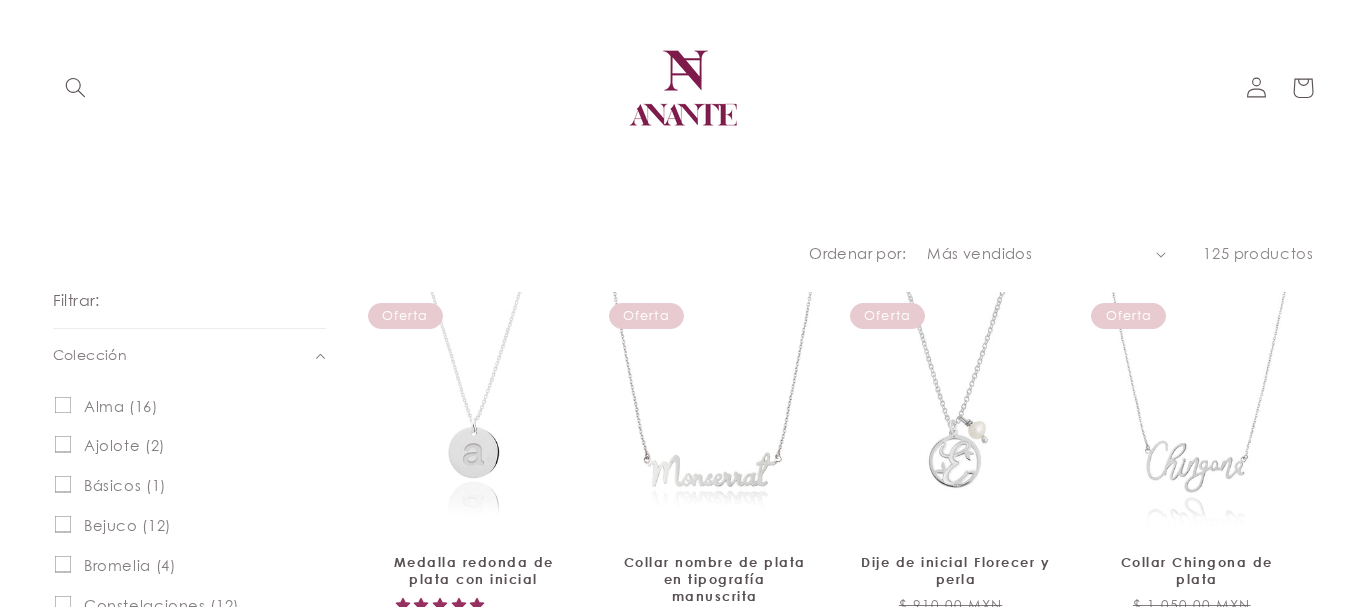 click on "Características
Más vendidos
Alfabéticamente, A-Z
Alfabéticamente, Z-A
Precio, menor a mayor
Precio, mayor a menor
Fecha: antiguo(a) a reciente
Fecha: reciente a antiguo(a)" at bounding box center (1046, 254) 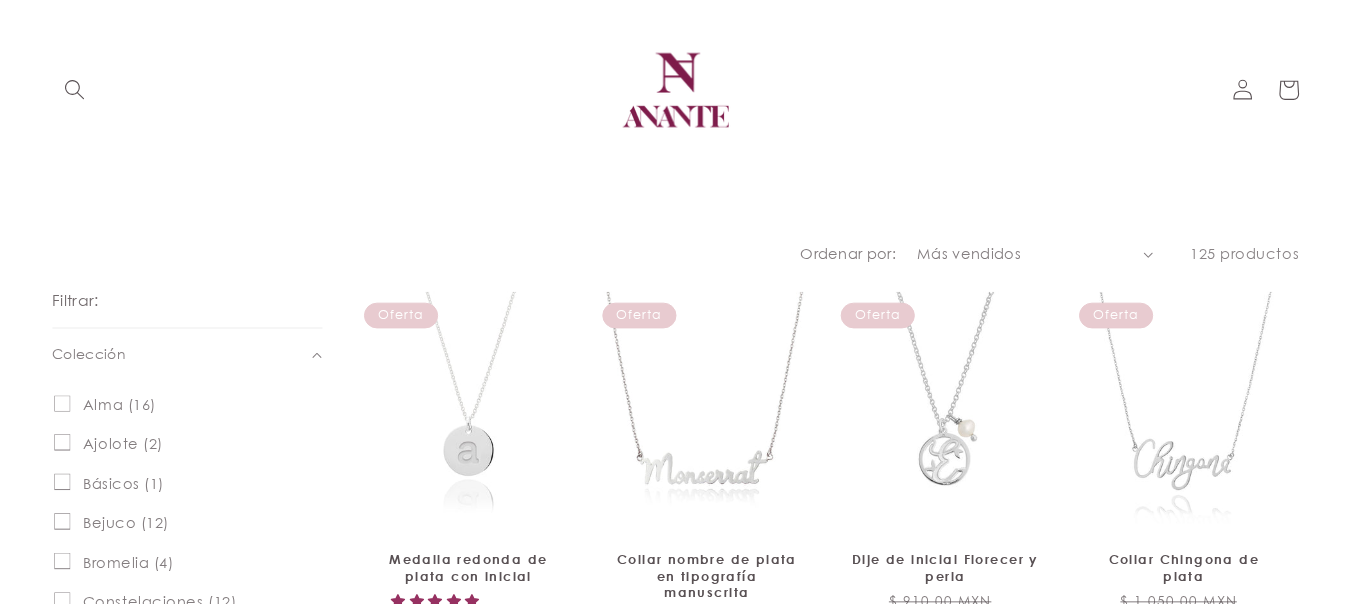 scroll, scrollTop: 162, scrollLeft: 0, axis: vertical 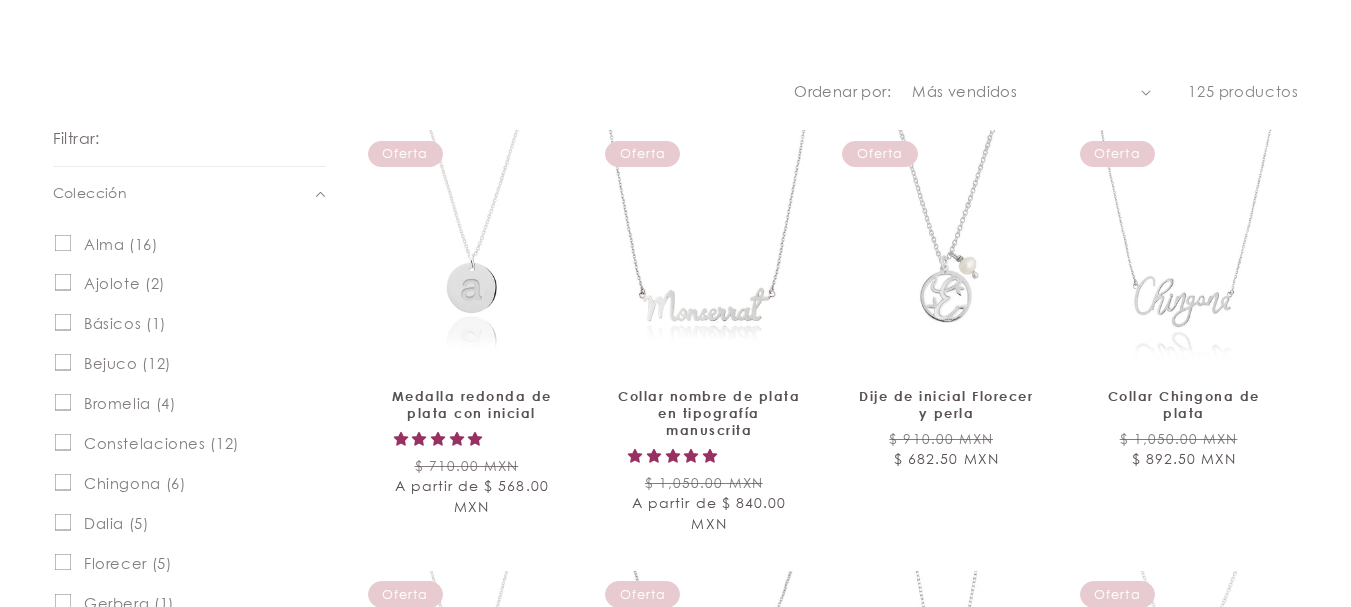 click on "Características
Más vendidos
Alfabéticamente, A-Z
Alfabéticamente, Z-A
Precio, menor a mayor
Precio, mayor a menor
Fecha: antiguo(a) a reciente
Fecha: reciente a antiguo(a)" at bounding box center (1031, 92) 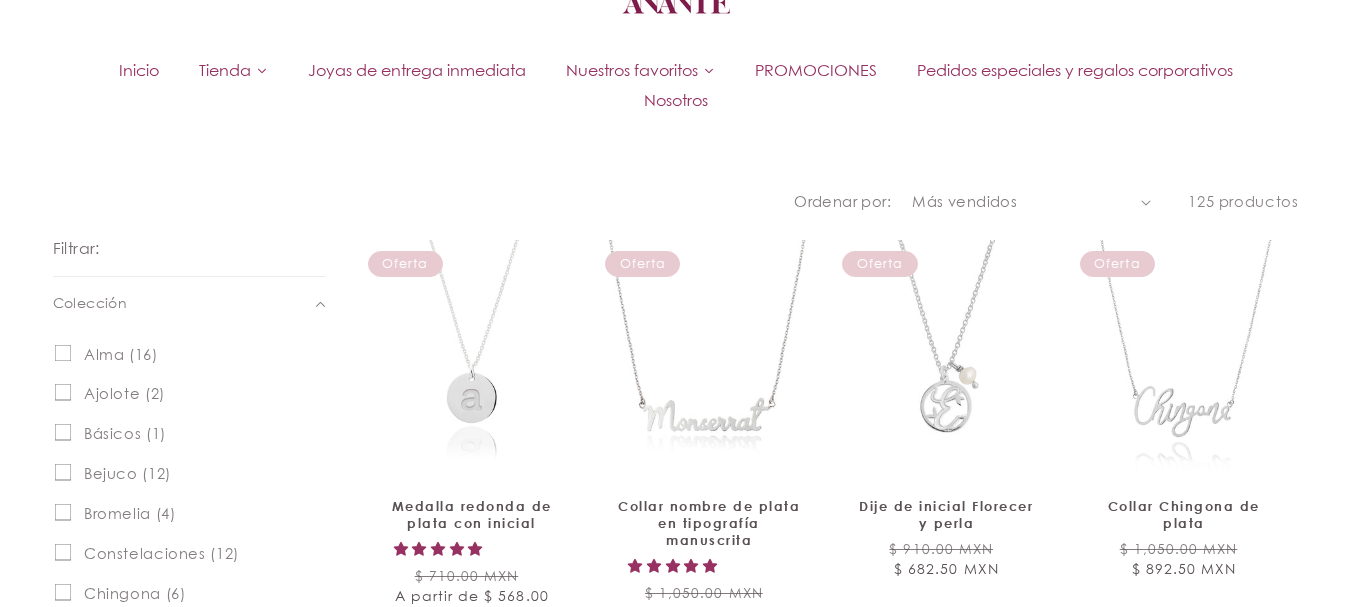 click on "Envío gratis en compras mayores a $500 Joyero de regalo en pedidos mayores a $600 Te damos 1 año de garantía por defecto de fábrica Paga en planes quincenales con Aplazo
Ir directamente al contenido
Tu carrito esta vacío
Seguir comprando
¿Tienes una cuenta?
Inicia sesión  para finalizar tus compras con mayor rapidez.
Tu carrito
Cargando...
Subtotal
$ 0.00 MXN
Impuesto incluido. Los  gastos de envío  se calculan en la pantalla de pago." at bounding box center [675, 1186] 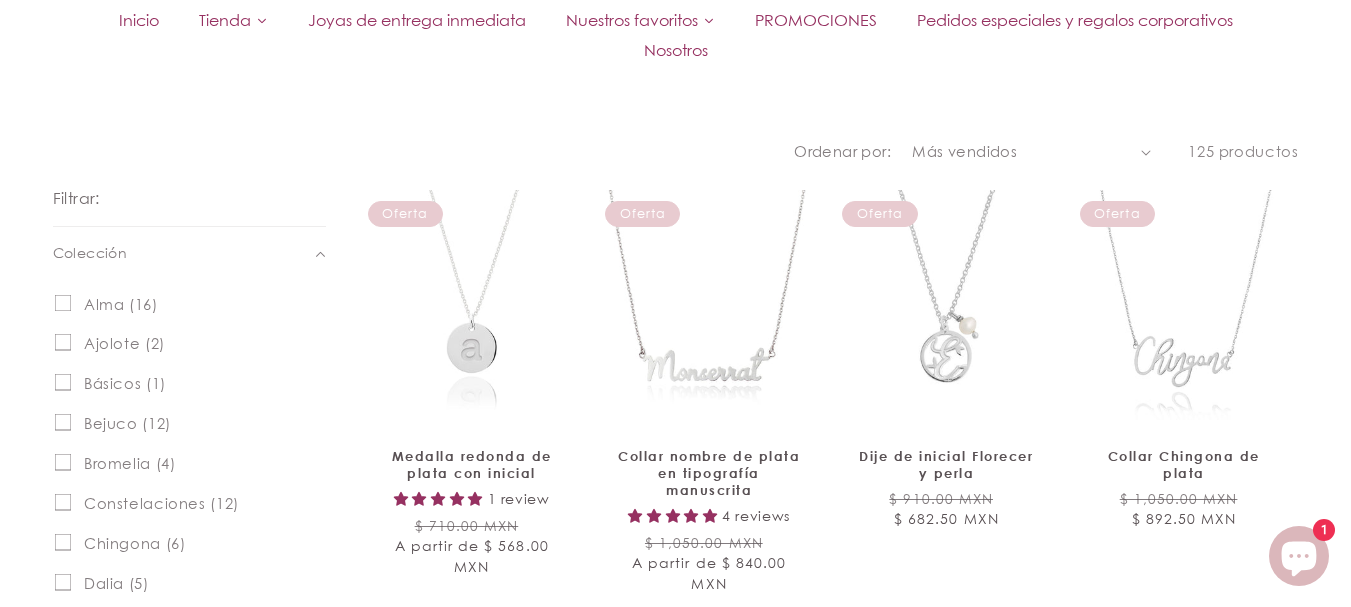 click on "Características
Más vendidos
Alfabéticamente, A-Z
Alfabéticamente, Z-A
Precio, menor a mayor
Precio, mayor a menor
Fecha: antiguo(a) a reciente
Fecha: reciente a antiguo(a)" at bounding box center (1031, 152) 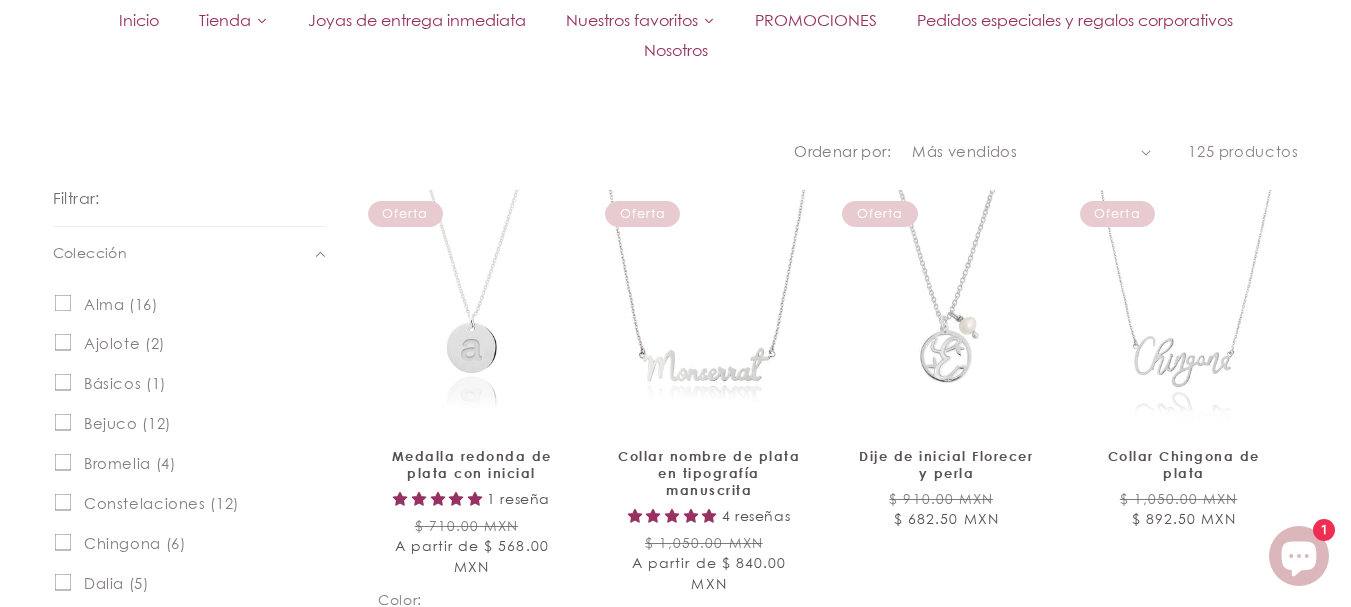 click on "Ordenar por:
Características
Más vendidos
Alfabéticamente, A-Z
Alfabéticamente, Z-A
Precio, menor a mayor
Precio, mayor a menor
Fecha: antiguo(a) a reciente
Fecha: reciente a antiguo(a)
125 productos" at bounding box center [676, 152] 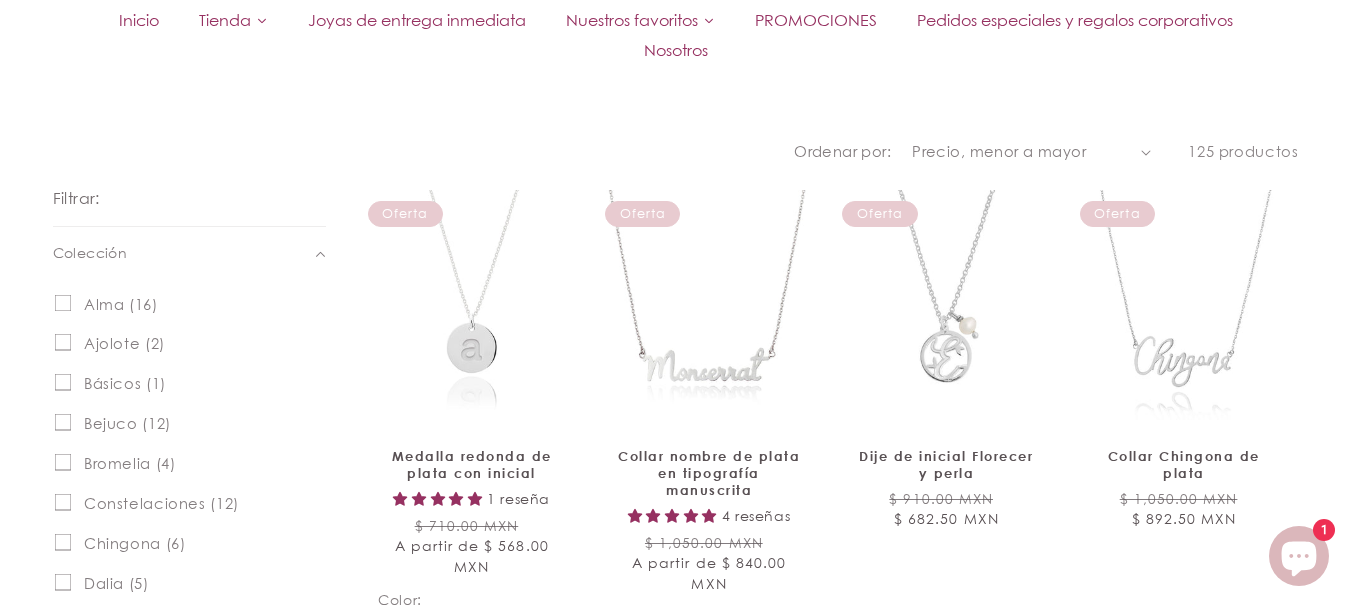click on "Características
Más vendidos
Alfabéticamente, A-Z
Alfabéticamente, Z-A
Precio, menor a mayor
Precio, mayor a menor
Fecha: antiguo(a) a reciente
Fecha: reciente a antiguo(a)" at bounding box center (1031, 152) 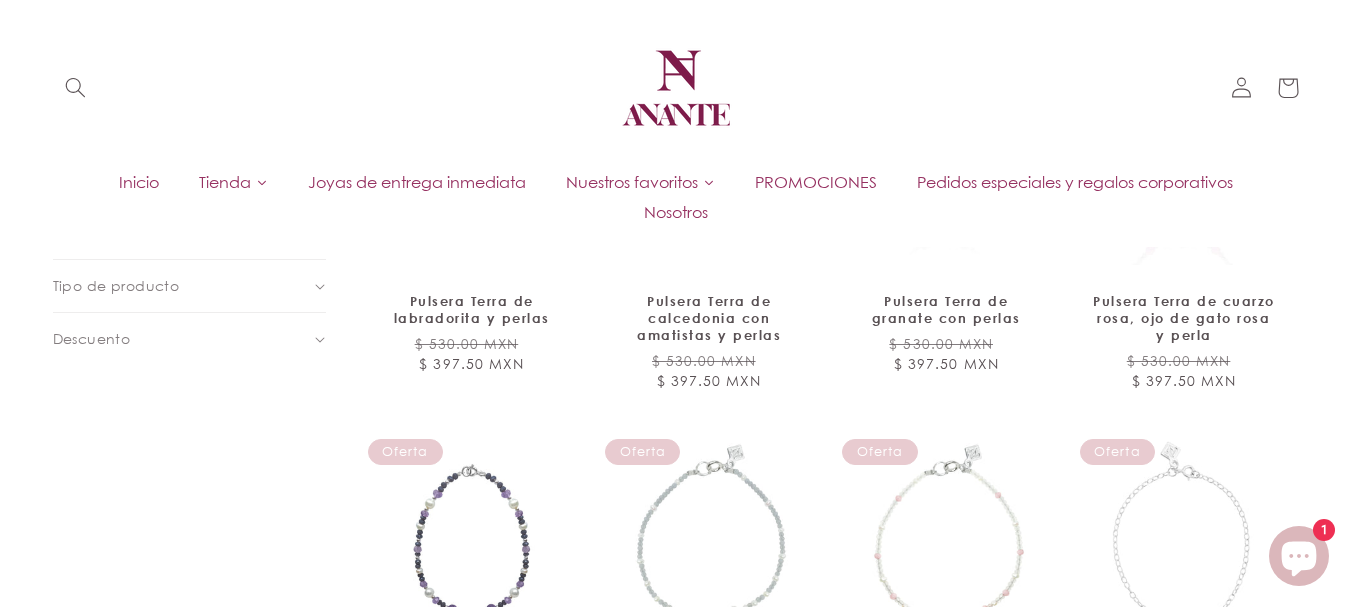 scroll, scrollTop: 697, scrollLeft: 0, axis: vertical 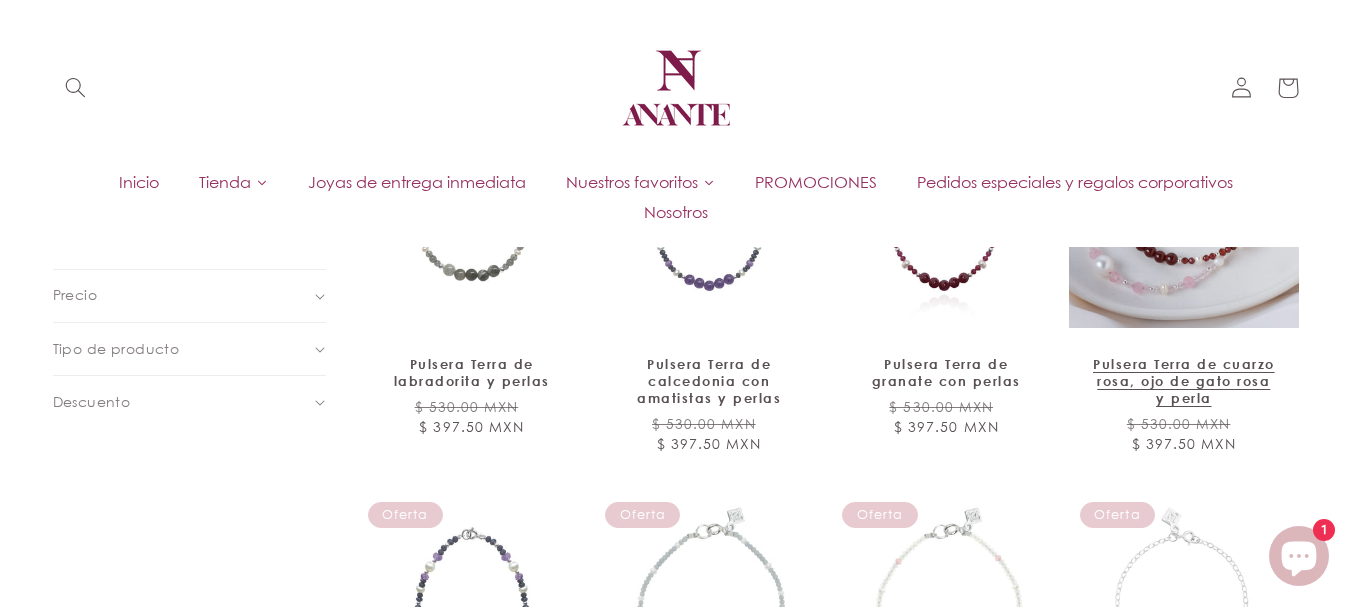 drag, startPoint x: 1172, startPoint y: 283, endPoint x: 1239, endPoint y: 309, distance: 71.867935 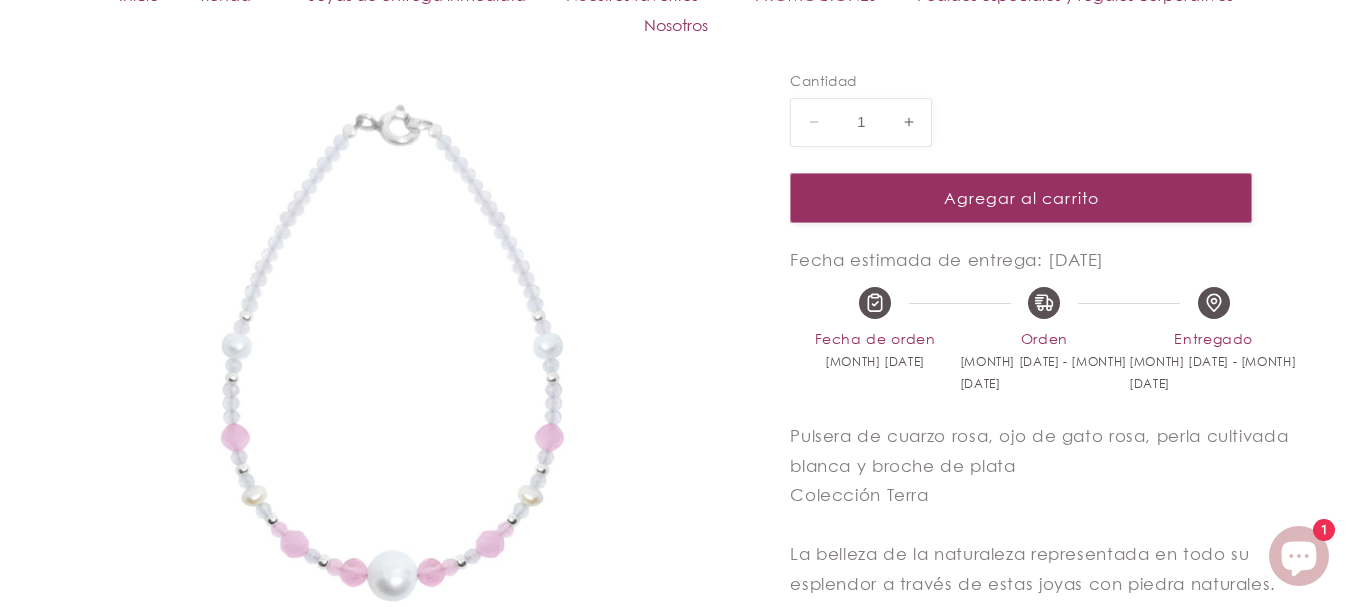 scroll, scrollTop: 482, scrollLeft: 0, axis: vertical 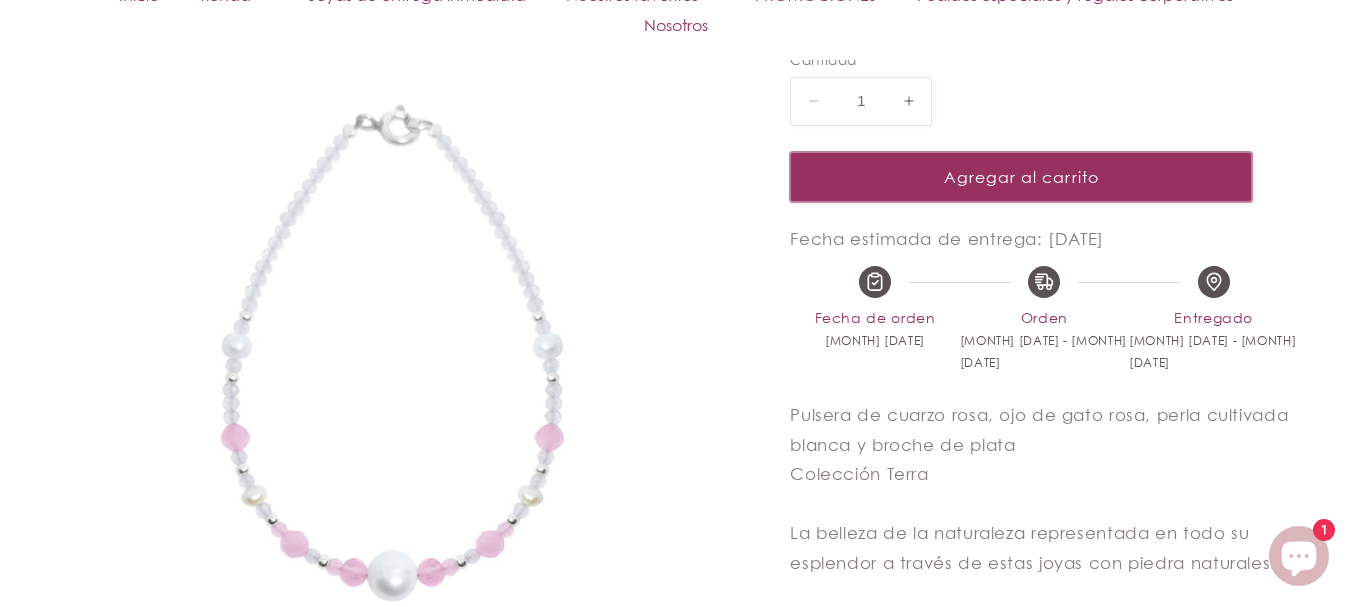 click on "Agregar al carrito" at bounding box center (1021, 176) 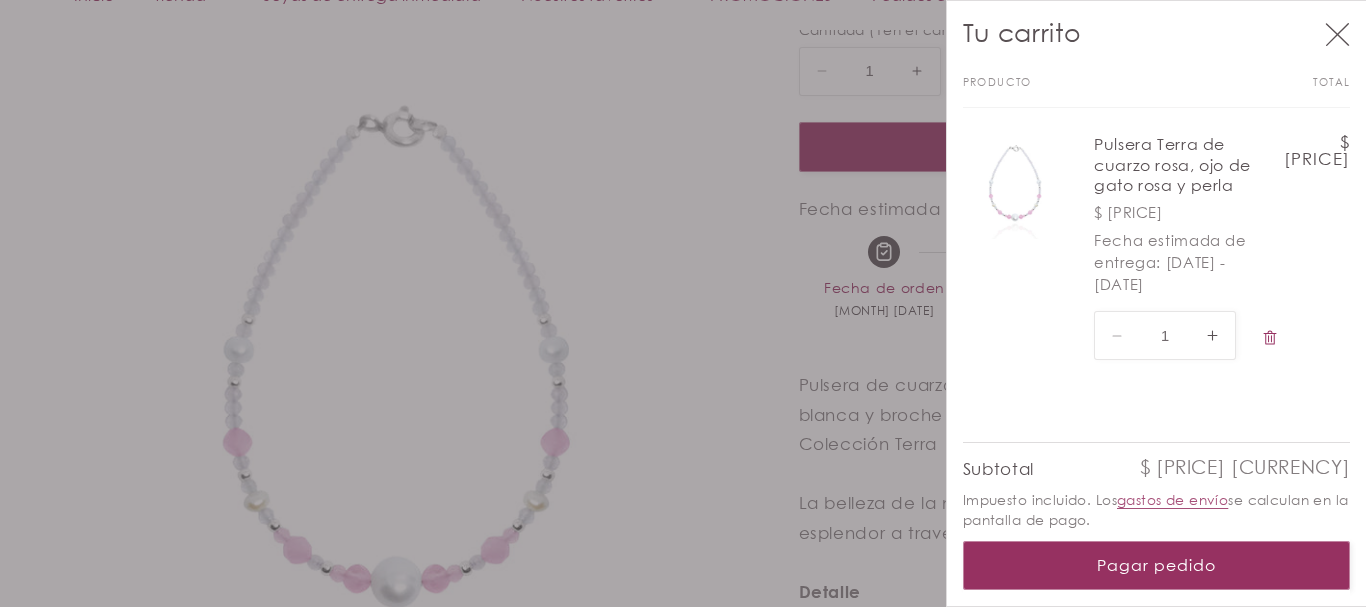 click 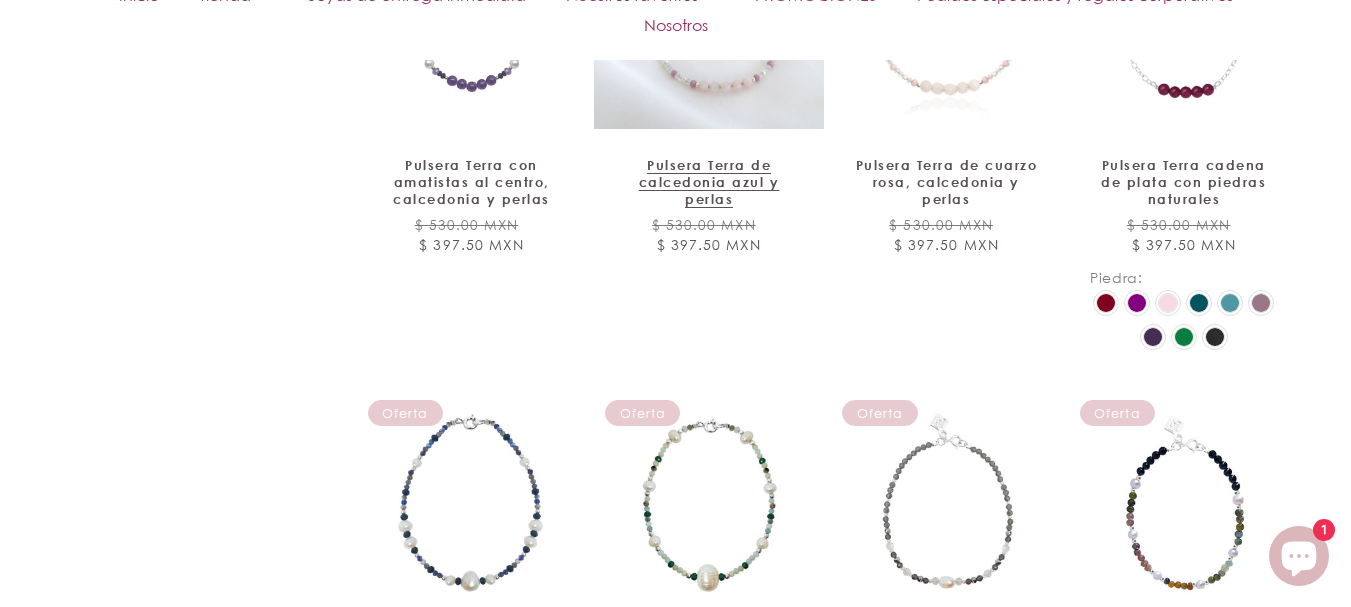 scroll, scrollTop: 1512, scrollLeft: 0, axis: vertical 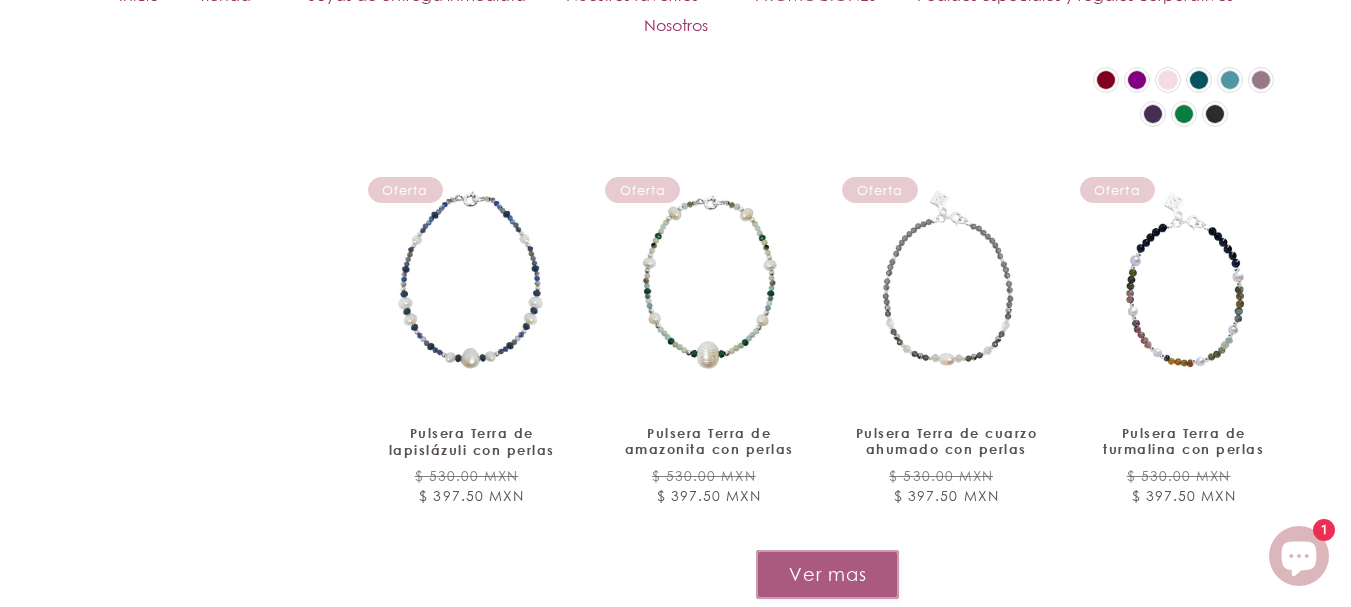click on "Ver mas" at bounding box center [827, 574] 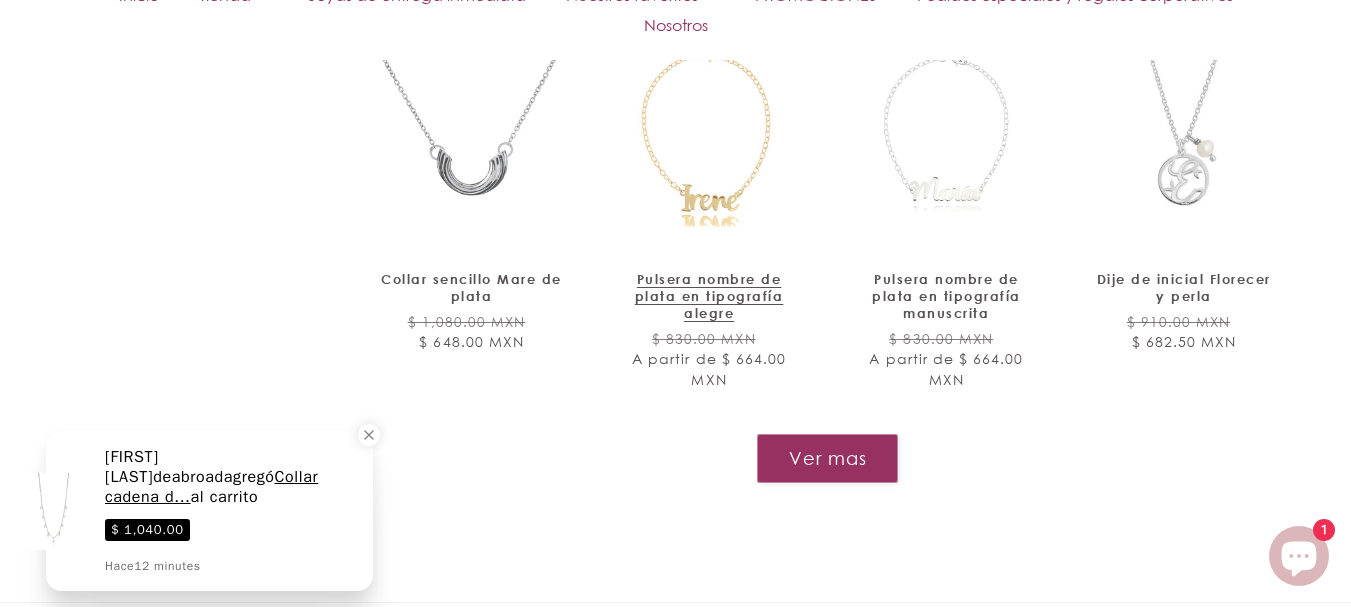 scroll, scrollTop: 3482, scrollLeft: 0, axis: vertical 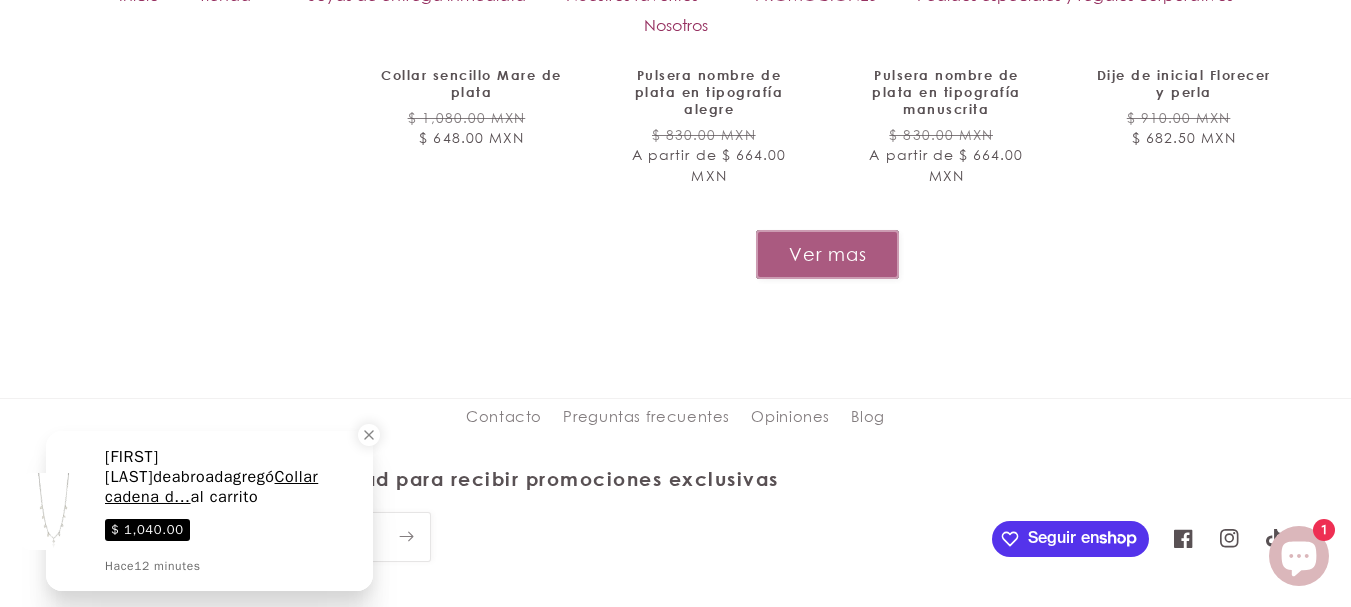 click on "Ver mas" at bounding box center [827, 254] 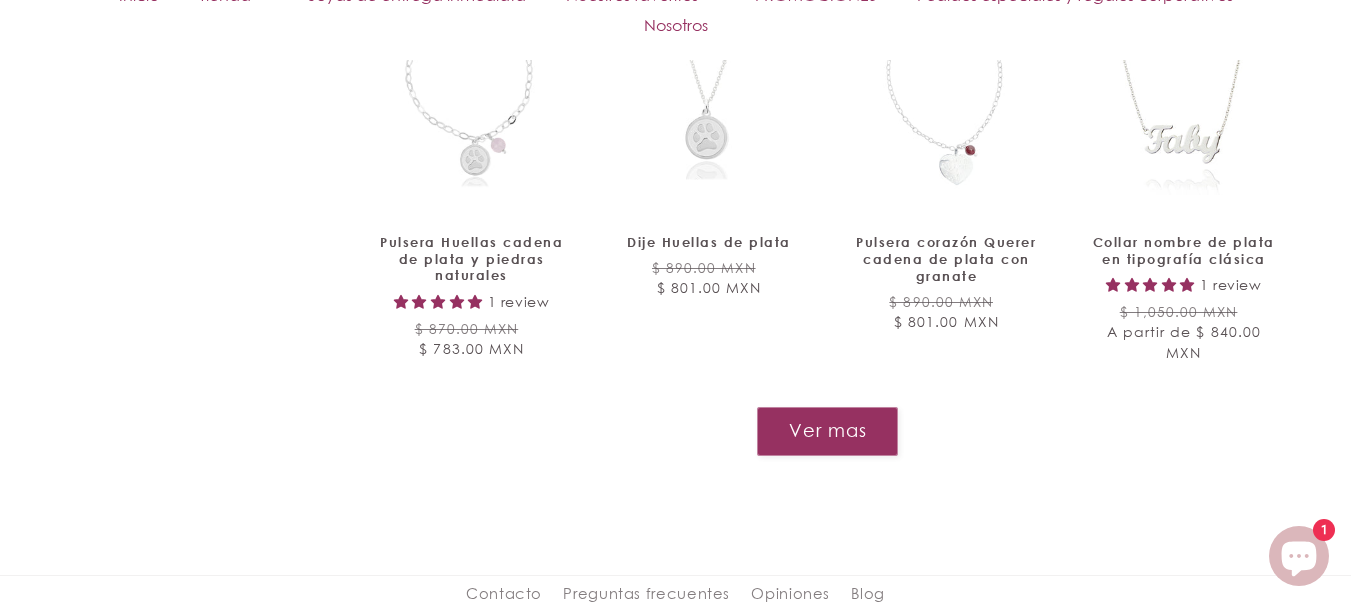 scroll, scrollTop: 4925, scrollLeft: 0, axis: vertical 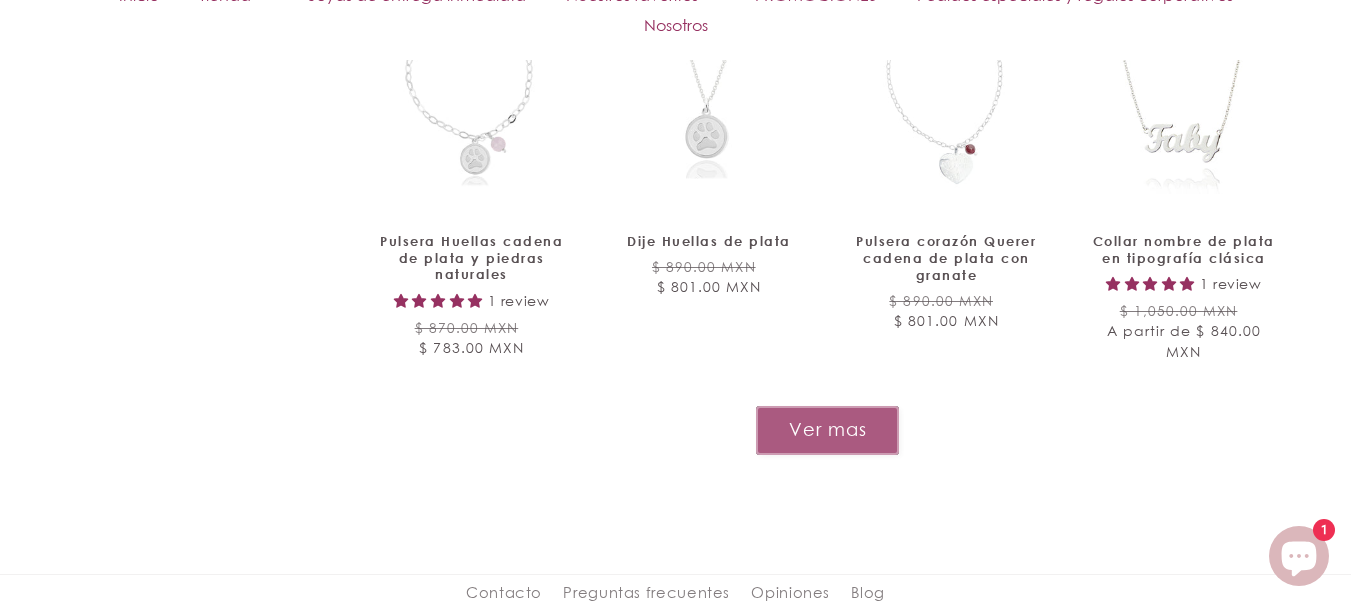 click on "Ver mas" at bounding box center (827, 430) 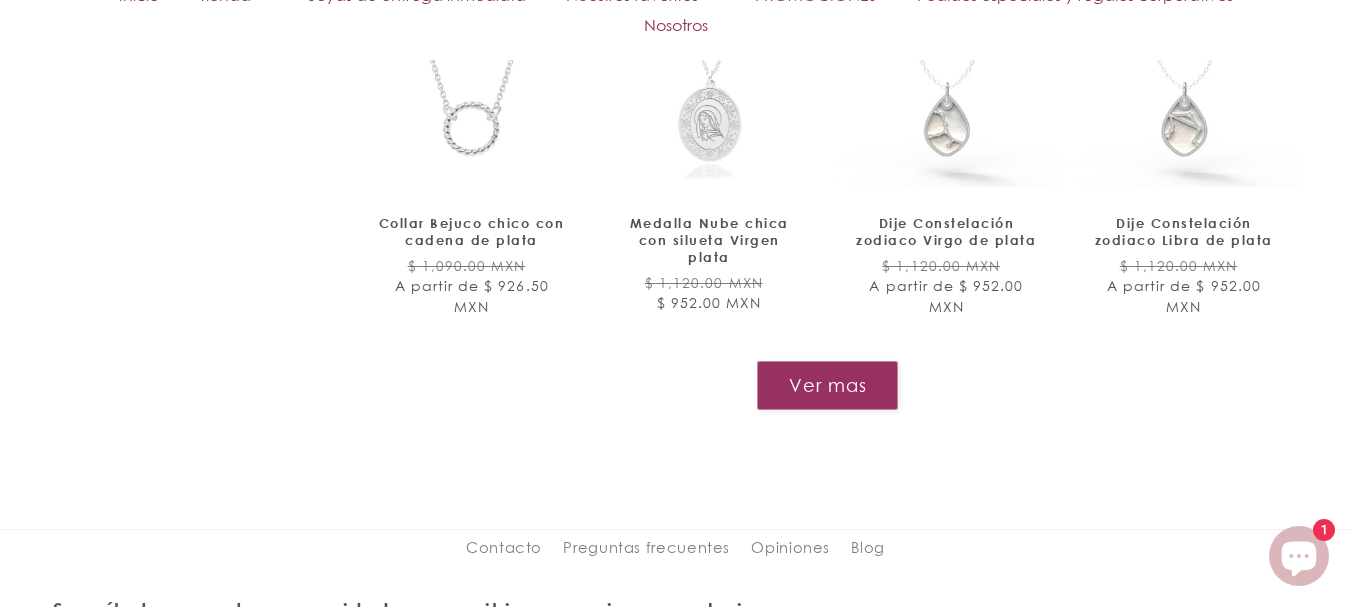 scroll, scrollTop: 6641, scrollLeft: 0, axis: vertical 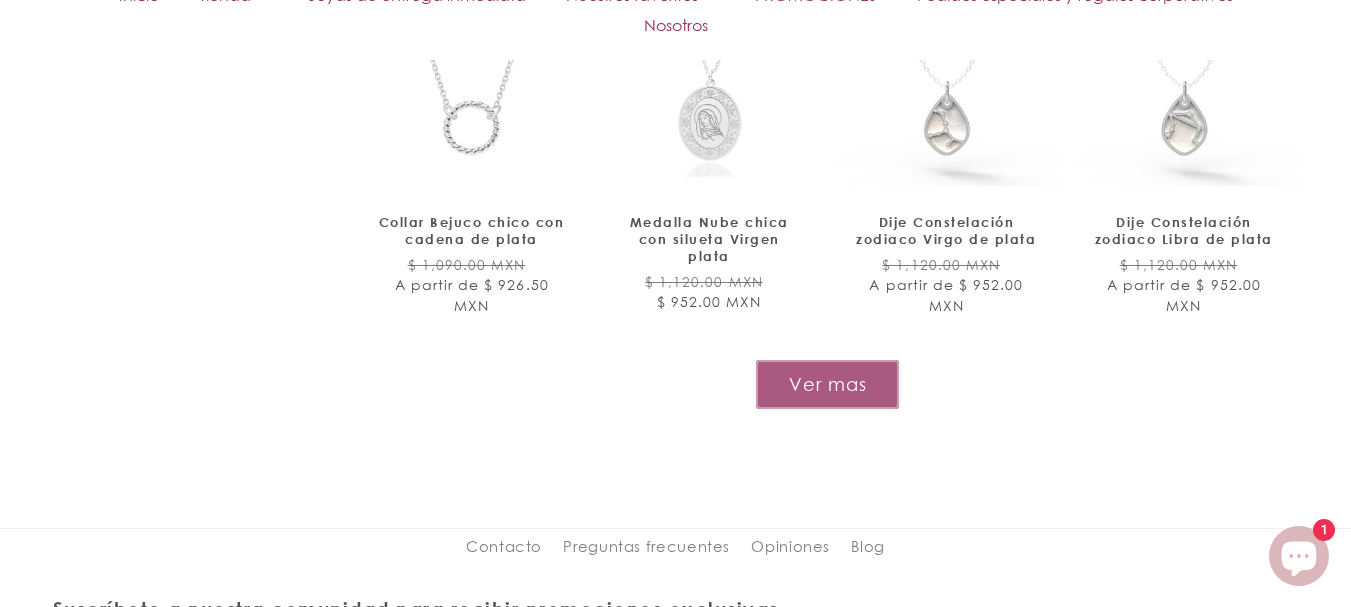 click on "Ver mas" at bounding box center [827, 384] 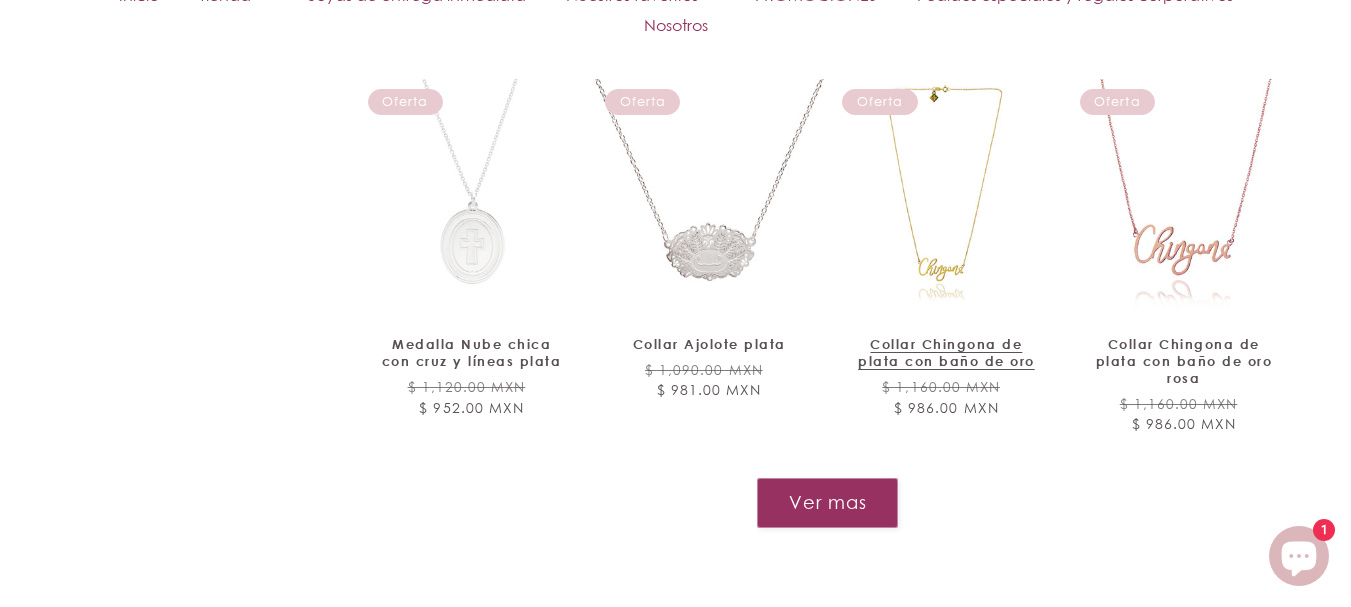 scroll, scrollTop: 8198, scrollLeft: 0, axis: vertical 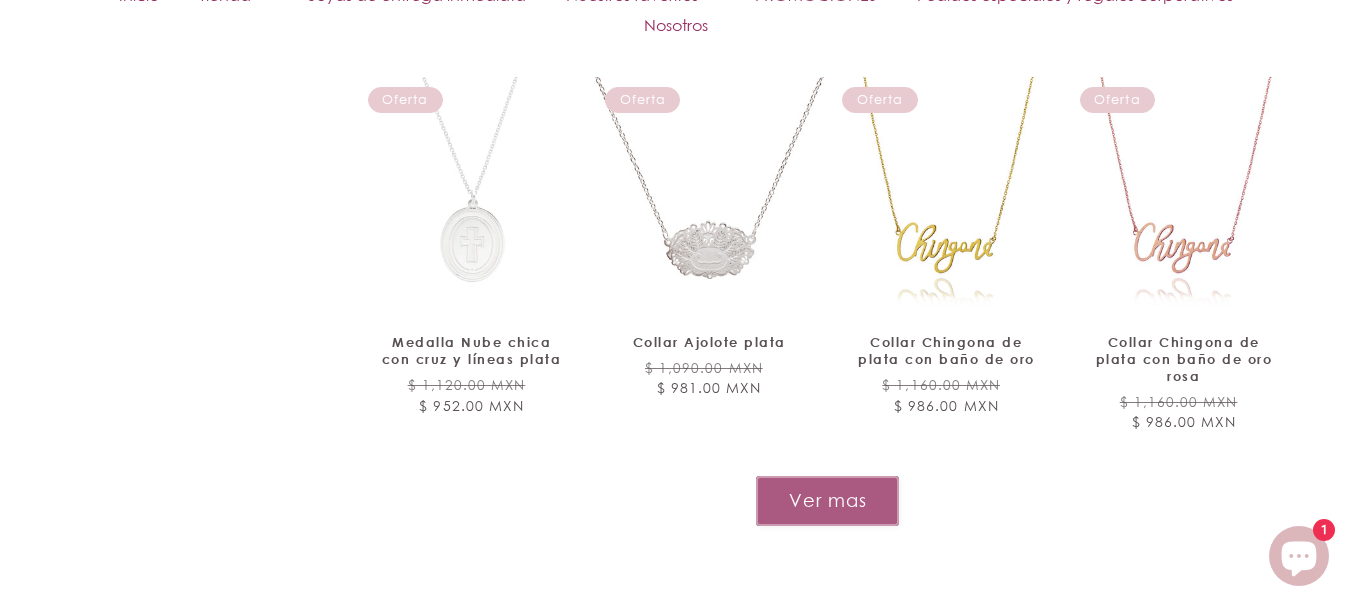 click on "Ver mas" at bounding box center (827, 500) 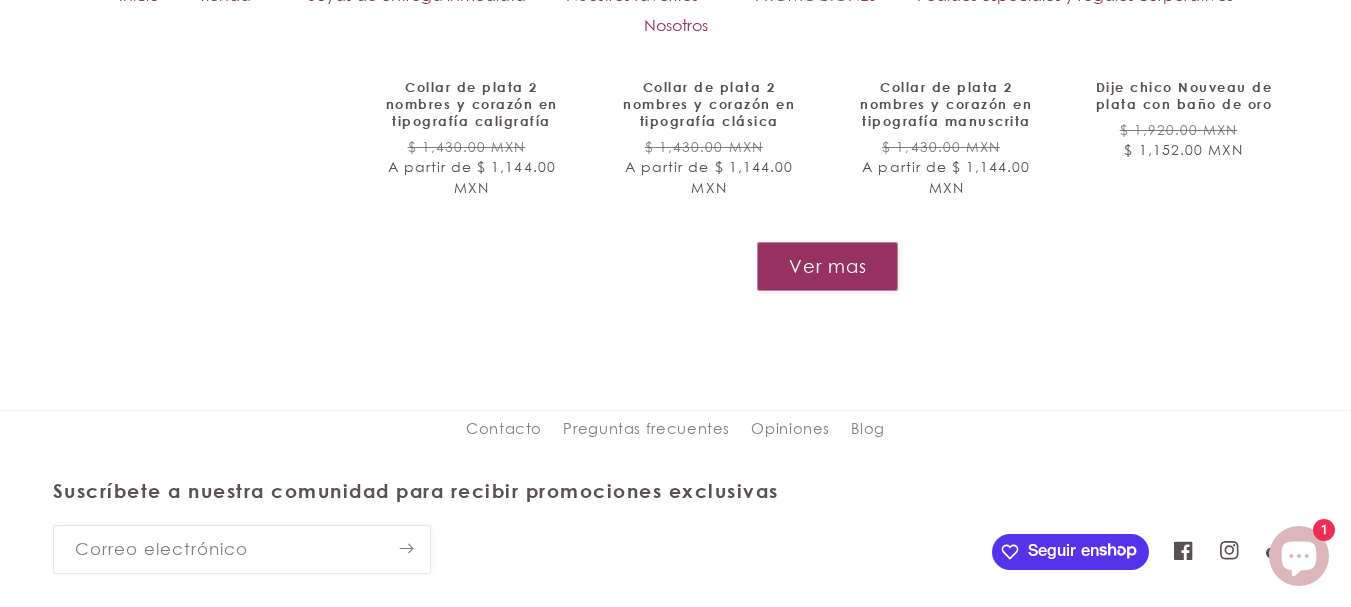 scroll, scrollTop: 10090, scrollLeft: 0, axis: vertical 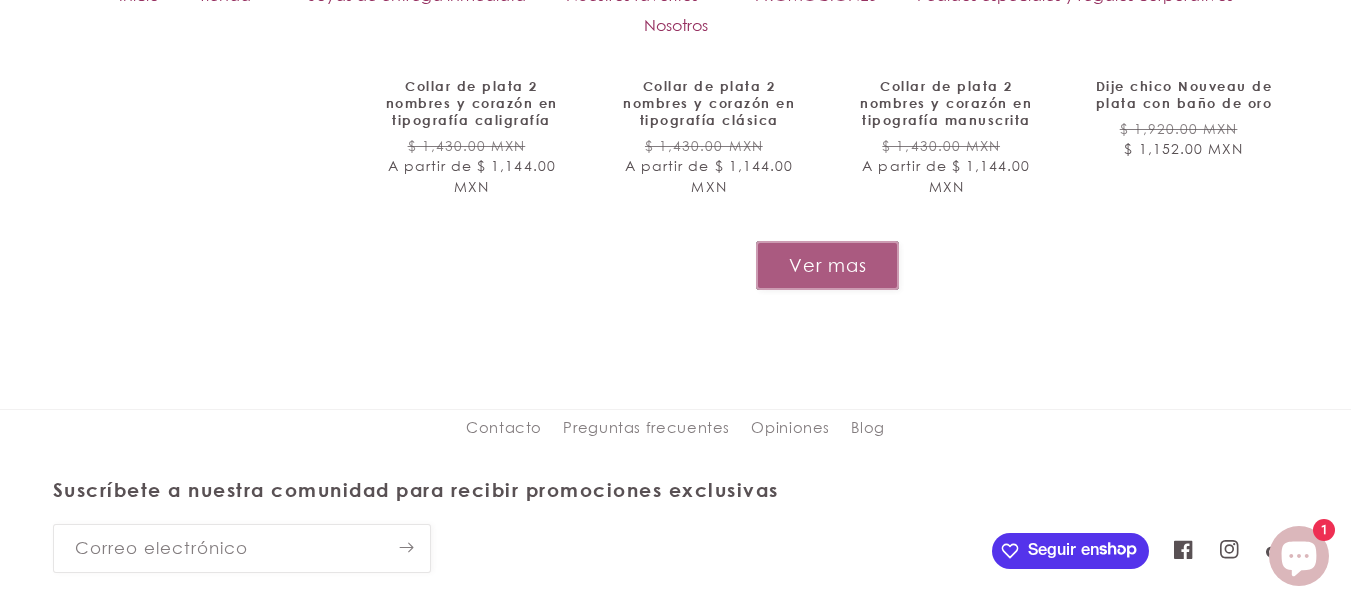 click on "Ver mas" at bounding box center (827, 265) 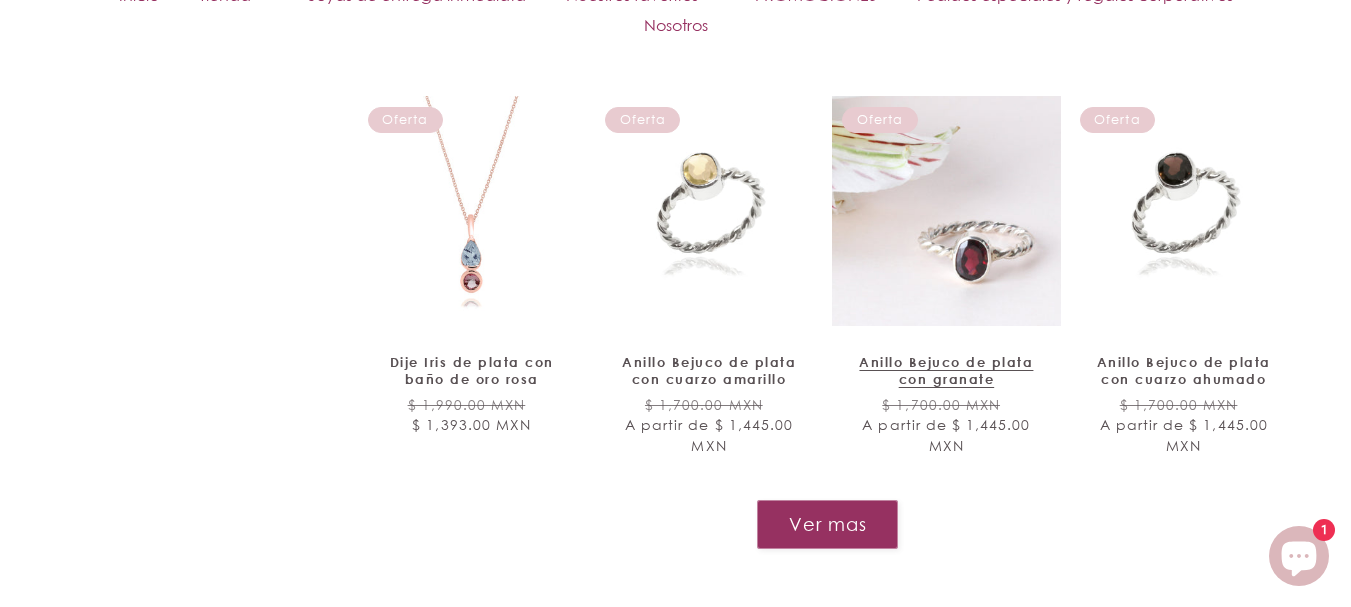 scroll, scrollTop: 11428, scrollLeft: 0, axis: vertical 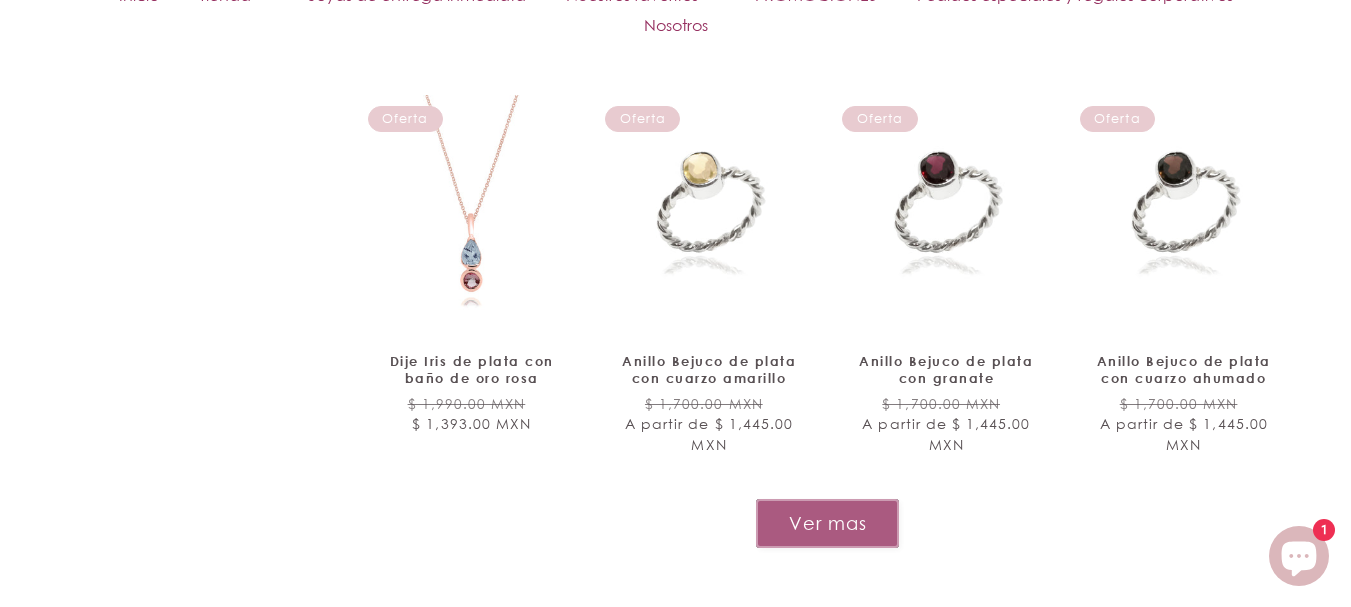 click on "Ver mas" at bounding box center [827, 523] 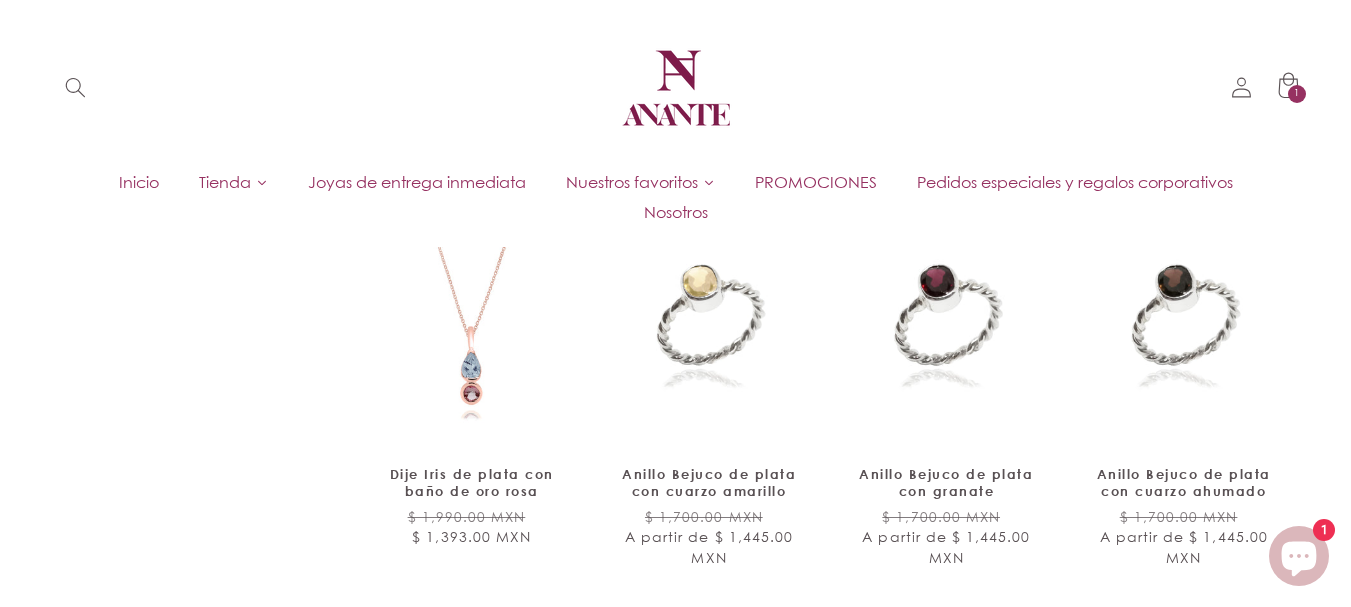 scroll, scrollTop: 11313, scrollLeft: 0, axis: vertical 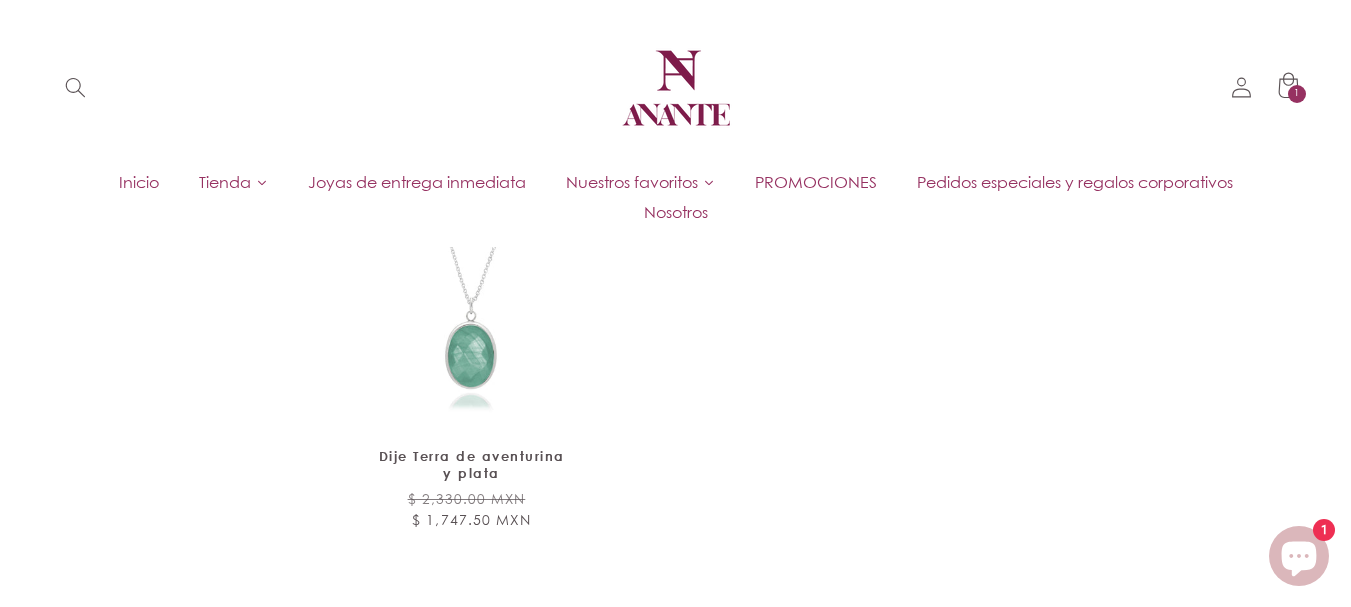 click on "Anillo Bejuco de plata con topacio blanco
Oferta
Anillo Bejuco de plata con topacio blanco
No reviews
Precio habitual
A partir de $ 1,445.00 MXN
Precio habitual
$ 1,700.00 MXN
Precio de oferta
A partir de $ 1,445.00 MXN
Precio unitario
/
por
Oferta
Oferta /" at bounding box center (828, -191) 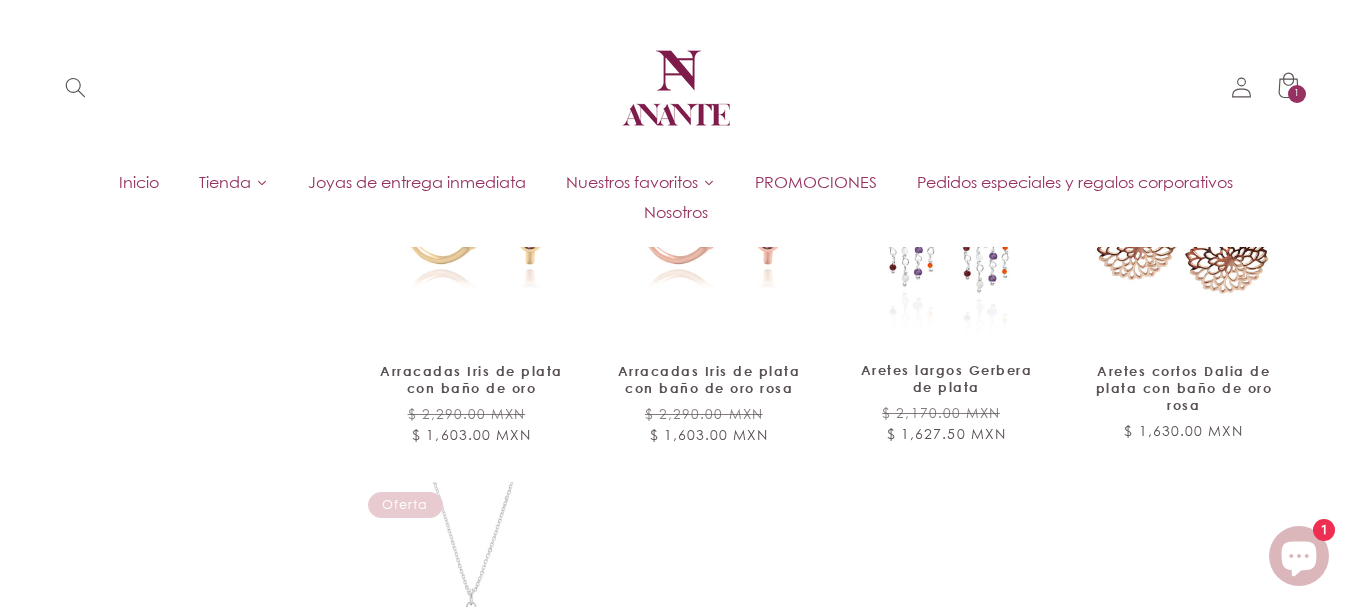 scroll, scrollTop: 12582, scrollLeft: 0, axis: vertical 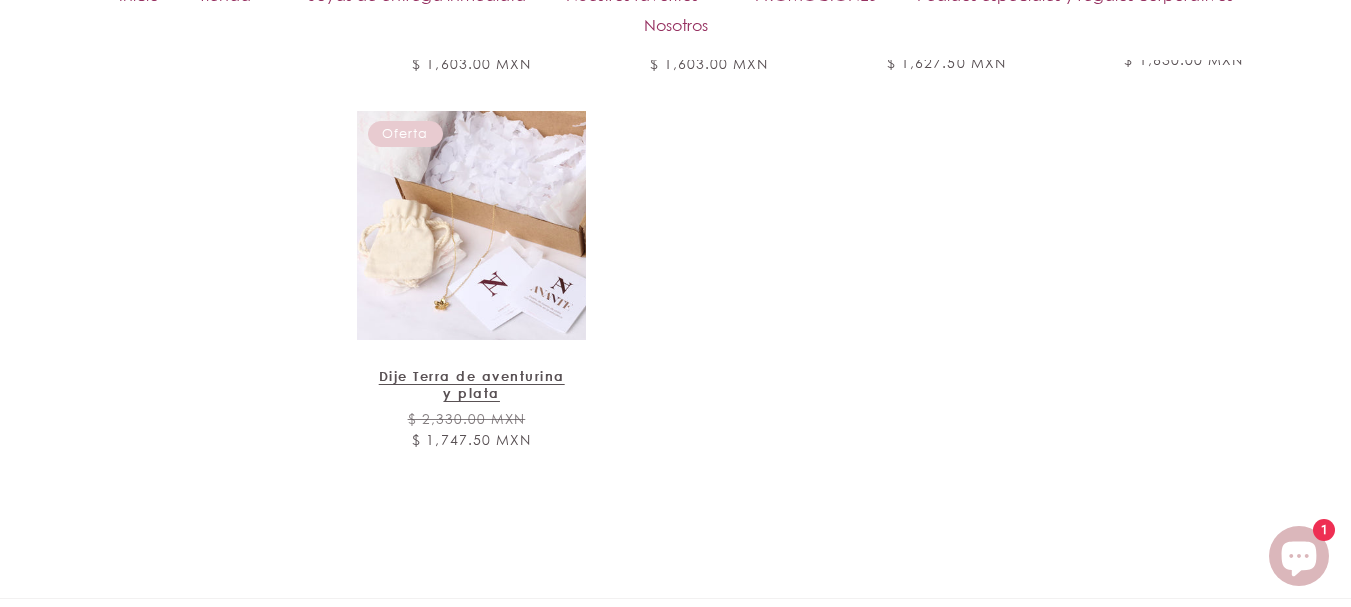 click on "Dije Terra de aventurina y plata" at bounding box center (471, 385) 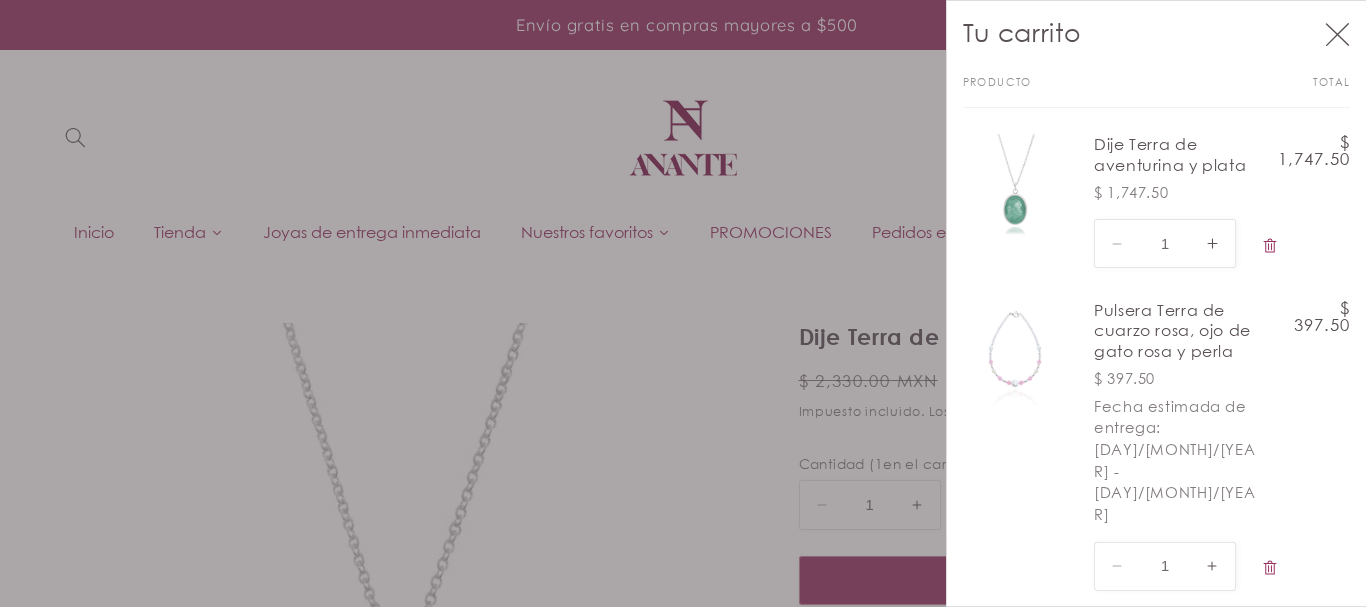 scroll, scrollTop: 0, scrollLeft: 0, axis: both 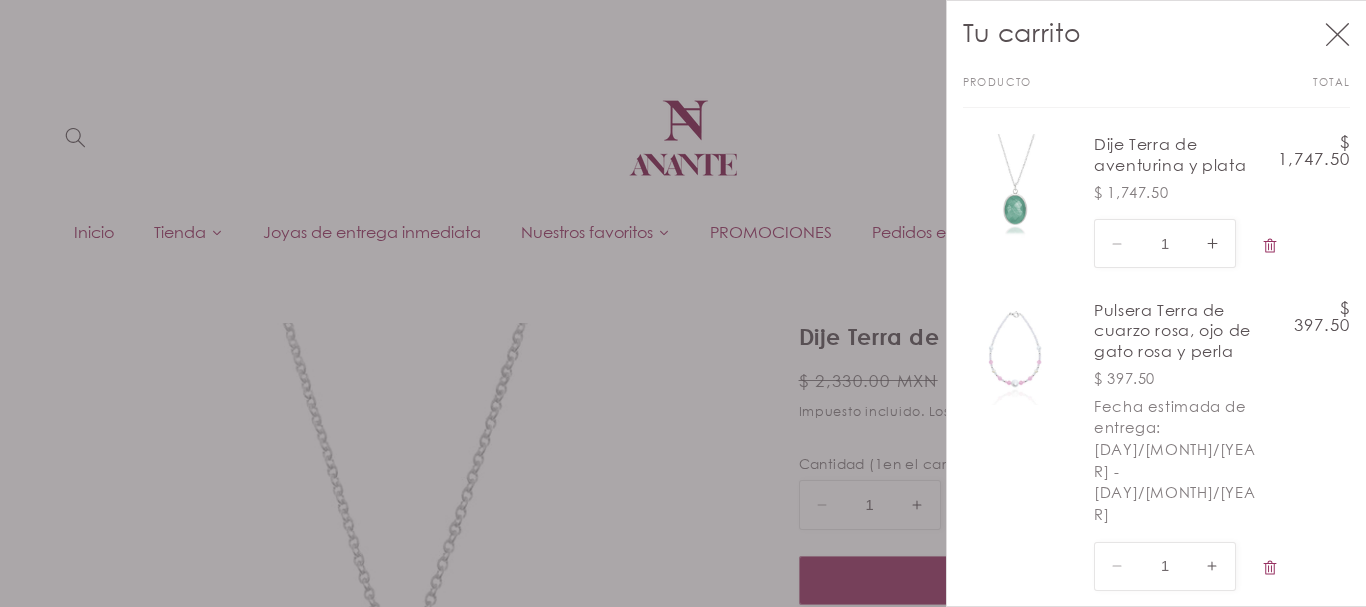 select on "{"isForProduct":false,"id":43715012821146,"title":"Amatista","available":true,"price":[PRICE],"compareAtPrice":[PRICE],"featuredImageSrc":null,"unitPriceMeasurement":{}}" 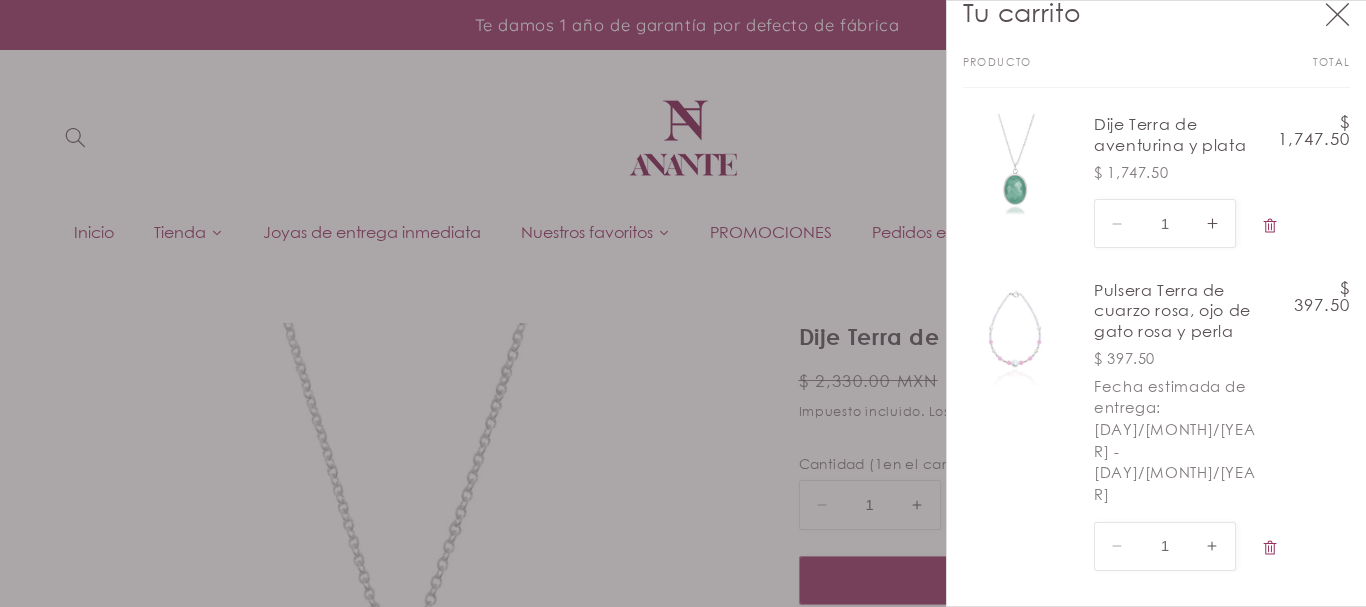 scroll, scrollTop: 0, scrollLeft: 0, axis: both 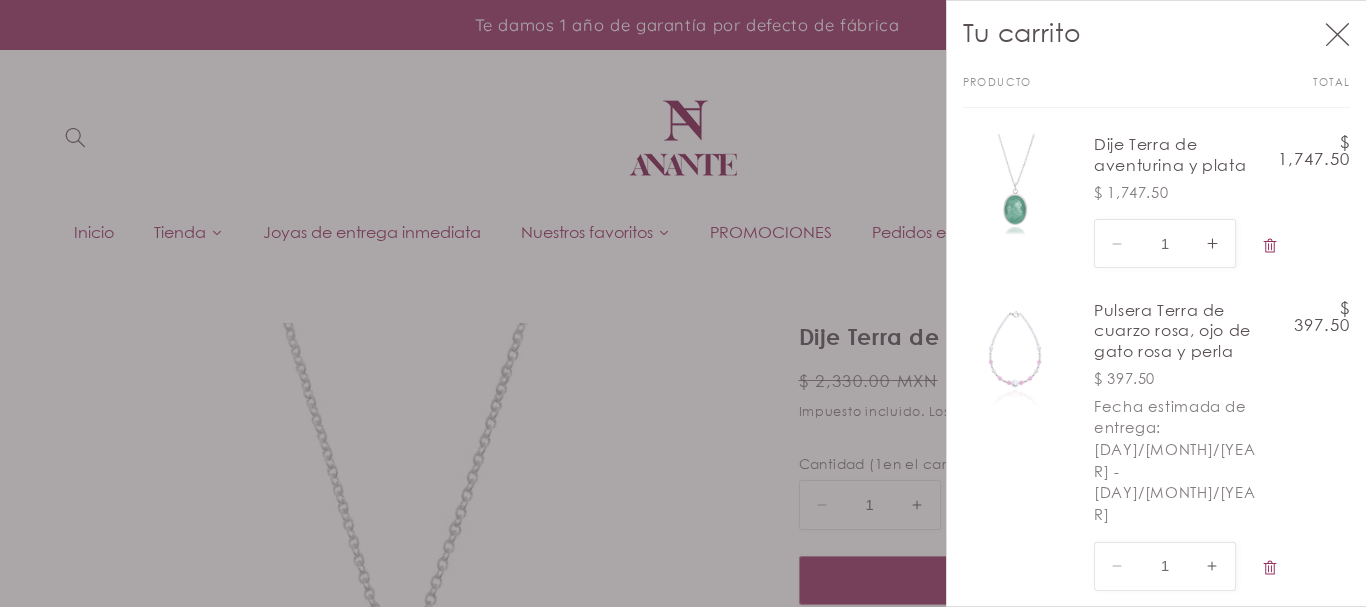 click at bounding box center (683, 303) 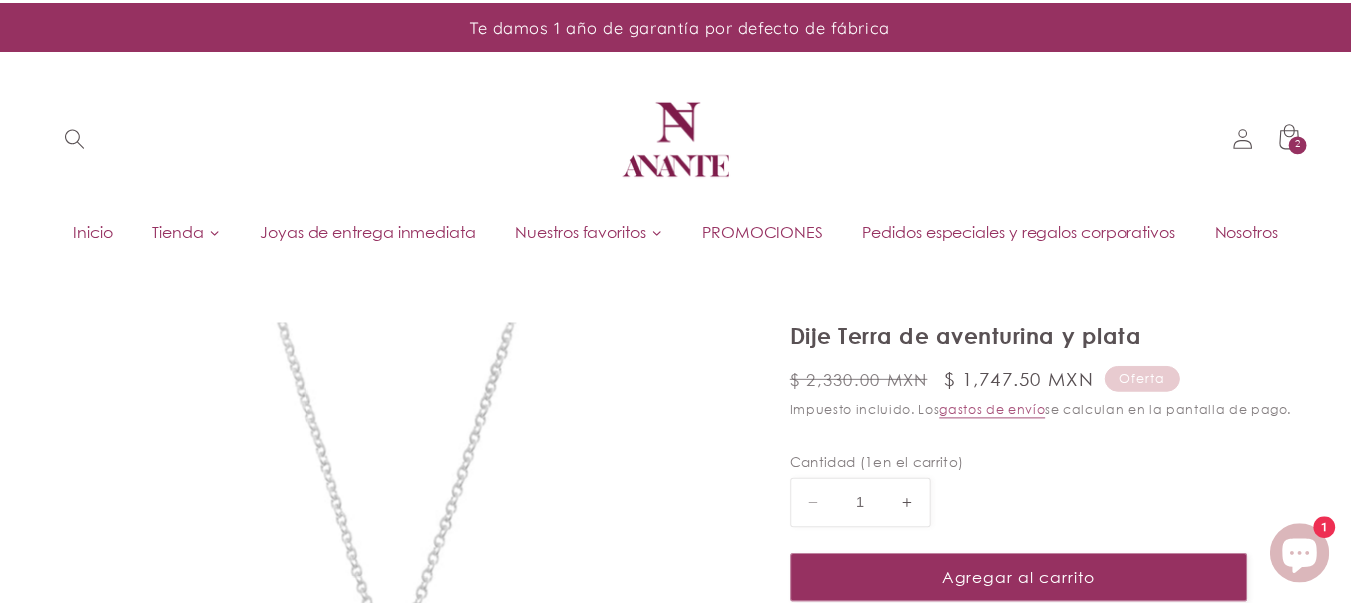 scroll, scrollTop: 28, scrollLeft: 0, axis: vertical 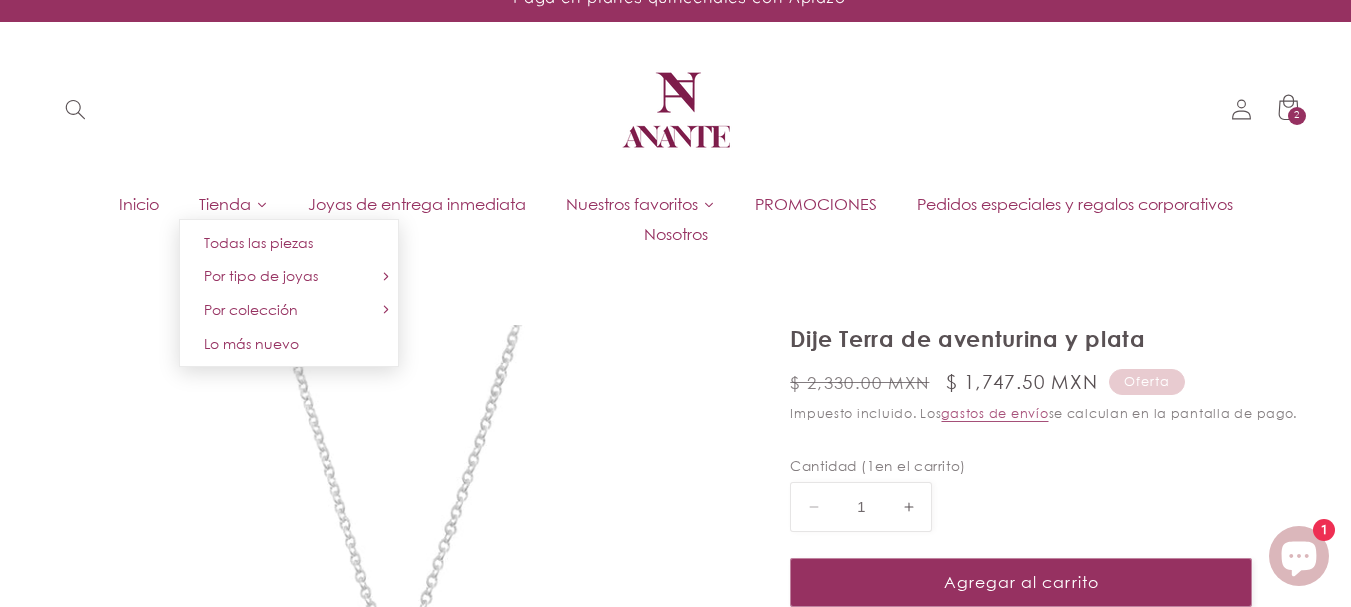 click on "Tienda" 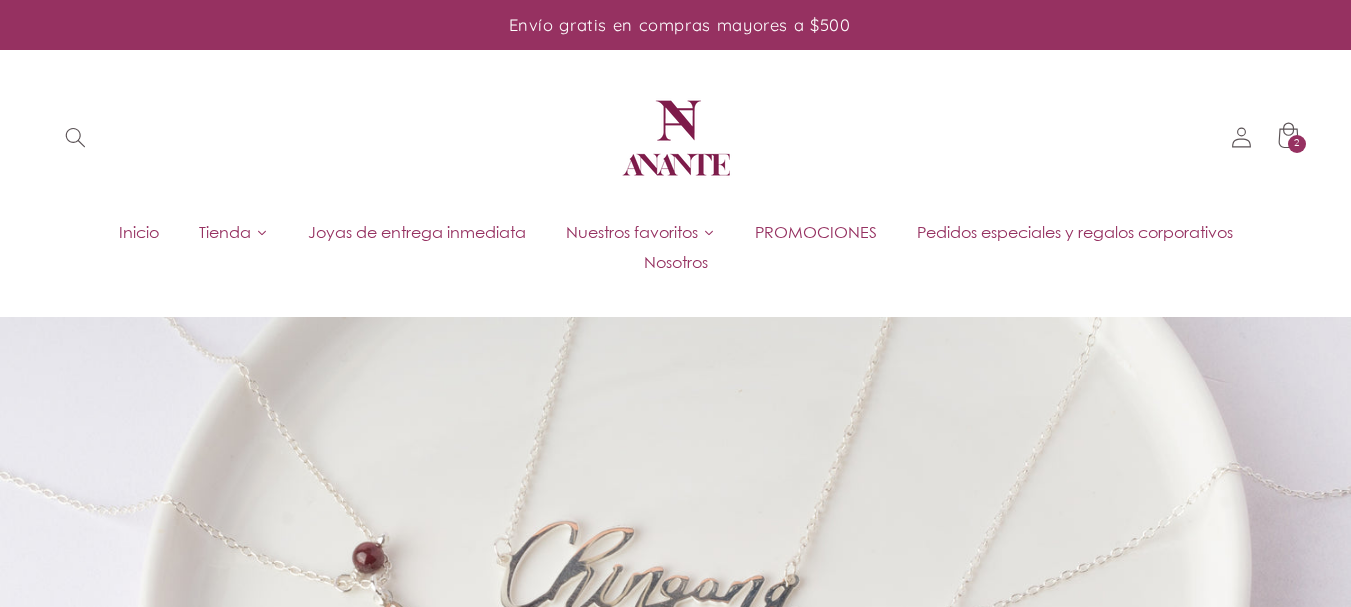 select on "price-ascending" 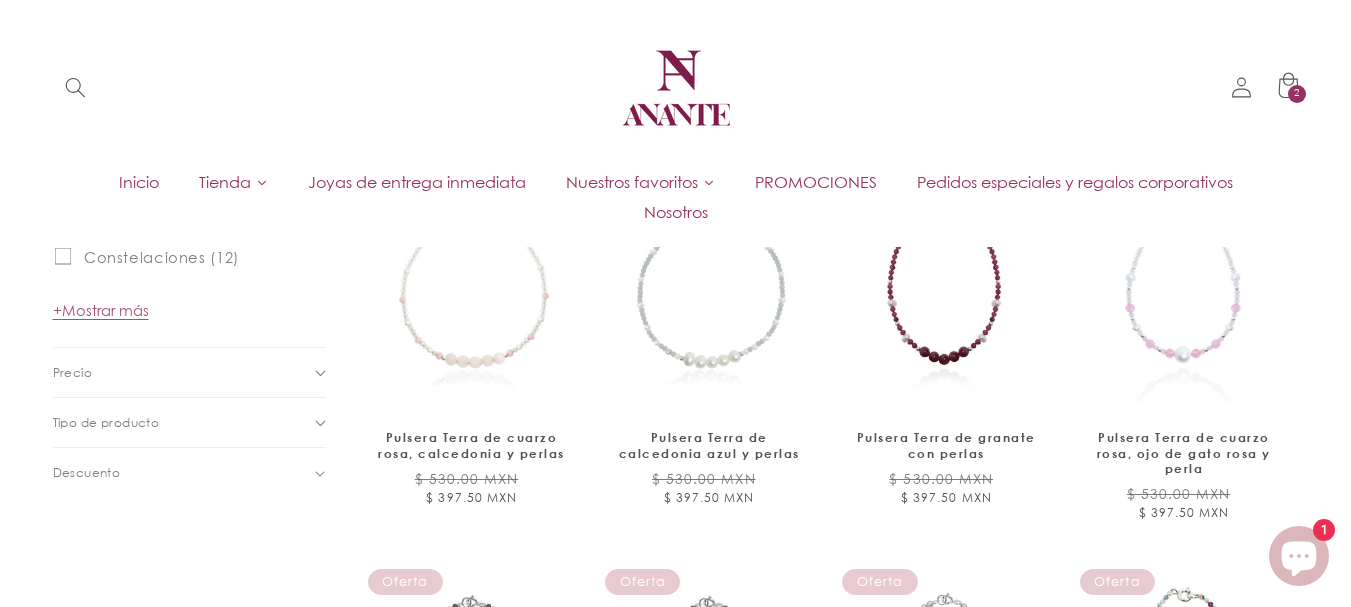scroll, scrollTop: 1110, scrollLeft: 0, axis: vertical 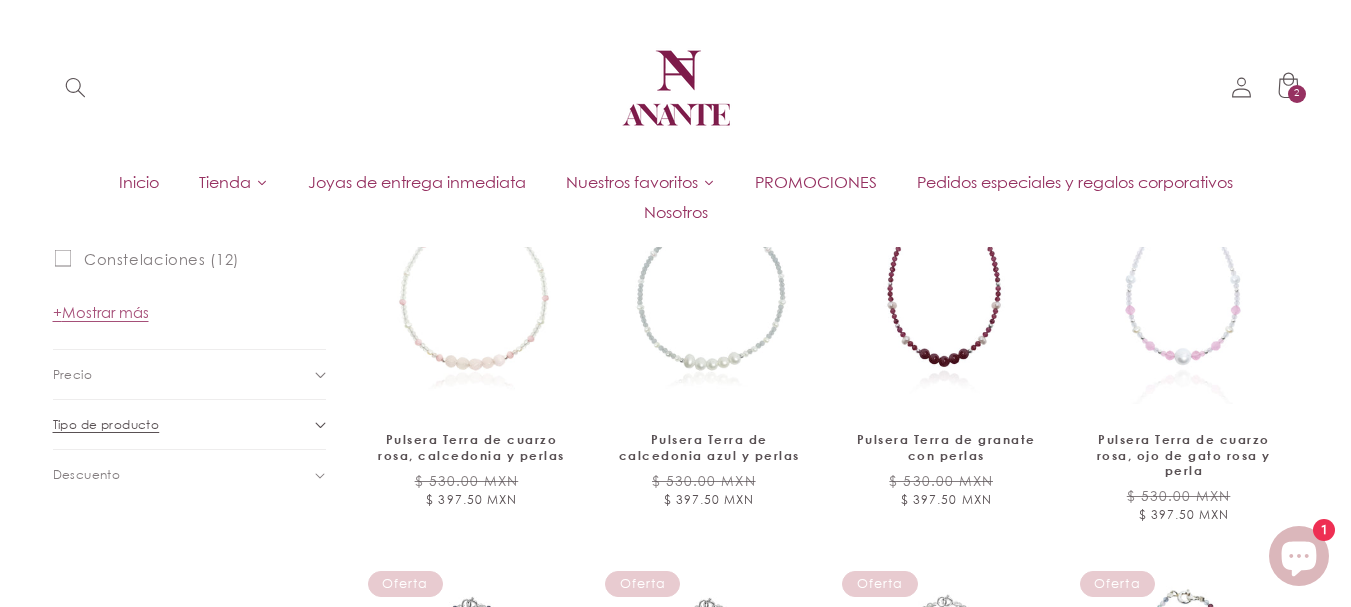 click on "Tipo de producto
(0)" at bounding box center (180, 425) 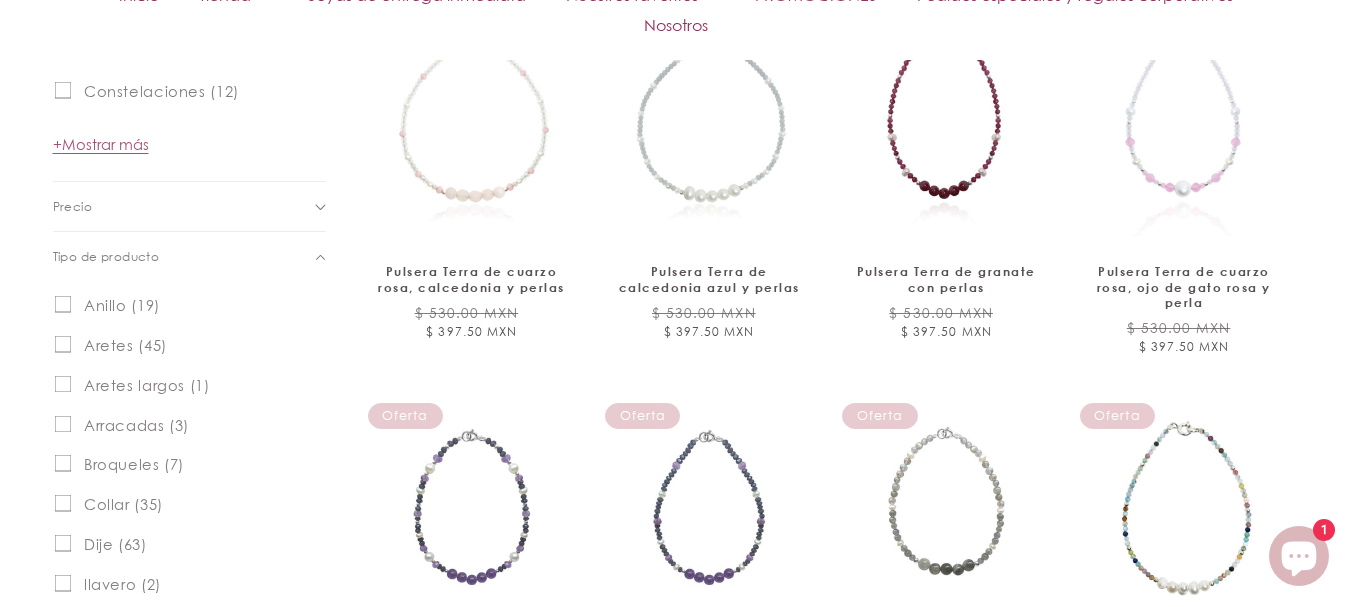 scroll, scrollTop: 1300, scrollLeft: 0, axis: vertical 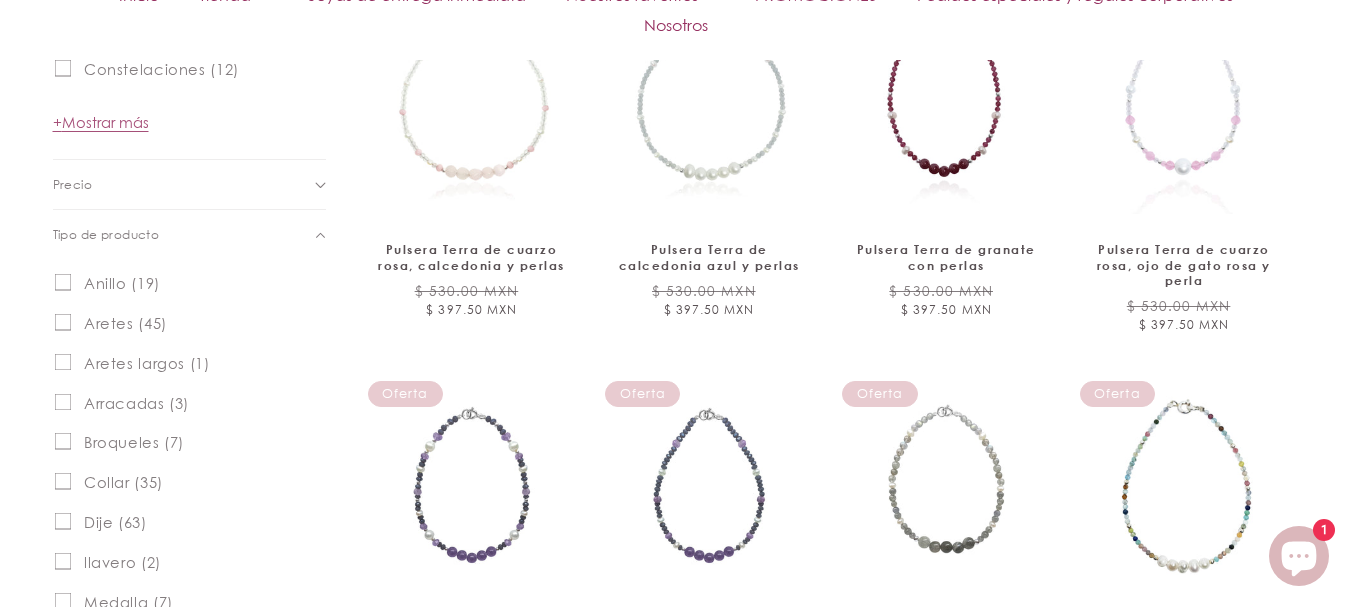 click on "Collar (35)
Collar (35 productos)" at bounding box center [62, 481] 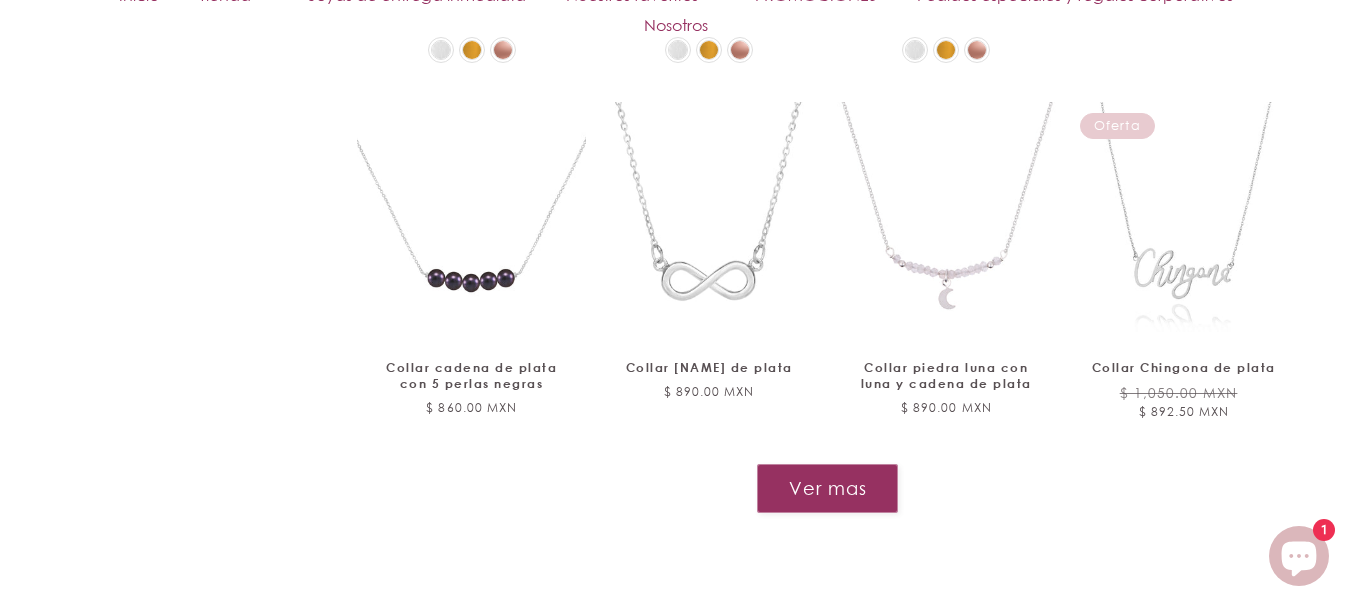 scroll, scrollTop: 2257, scrollLeft: 0, axis: vertical 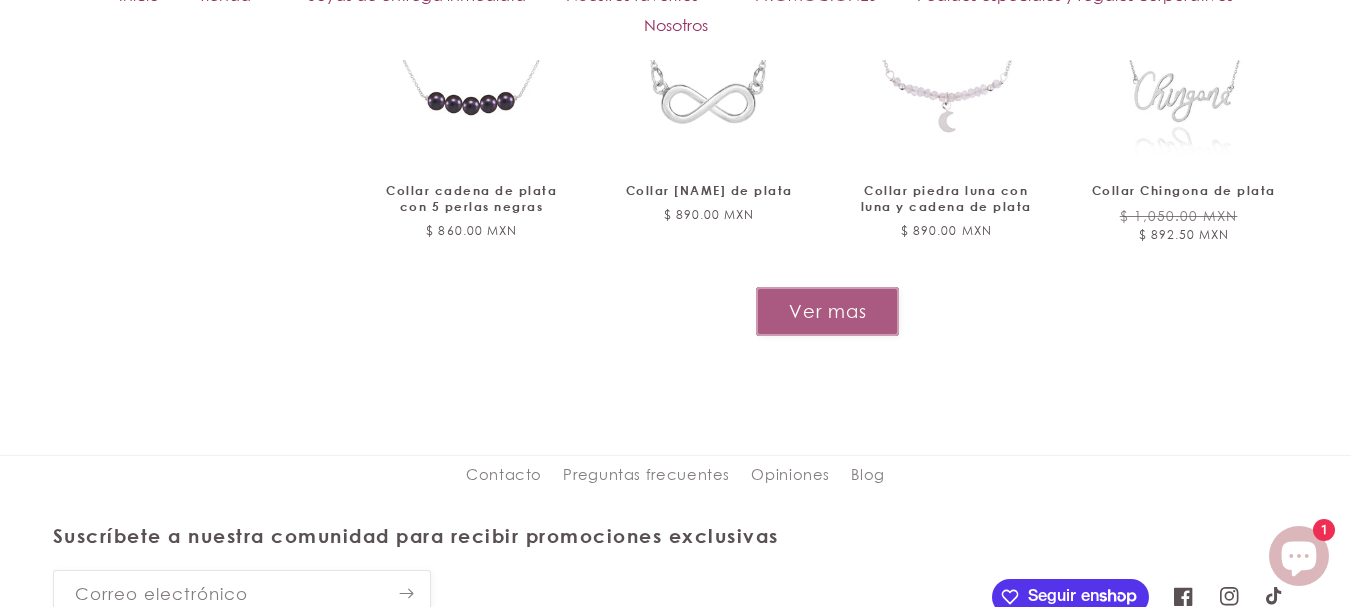 click on "Ver mas" at bounding box center [827, 311] 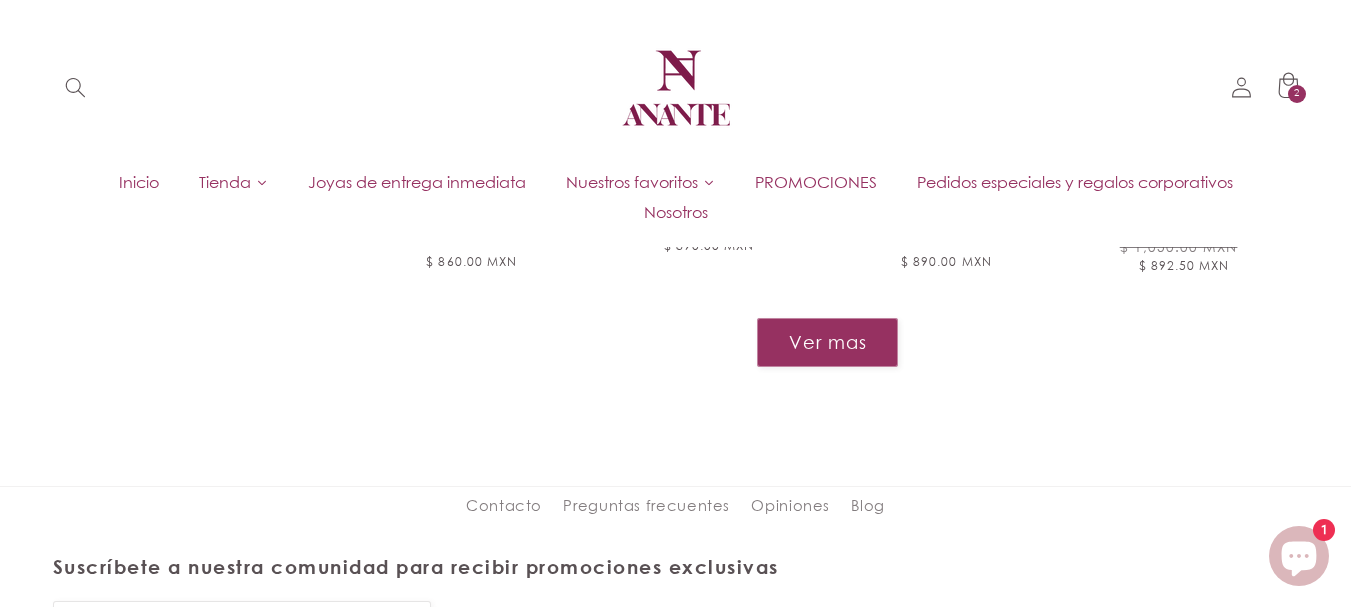 scroll, scrollTop: 2224, scrollLeft: 0, axis: vertical 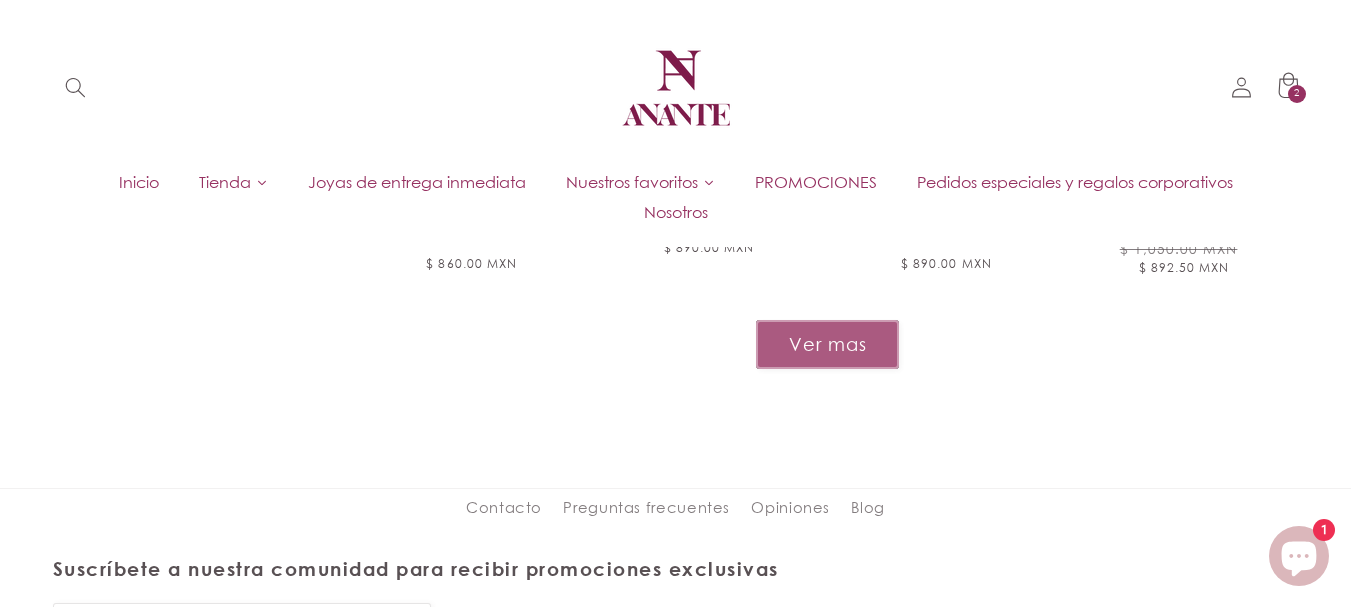 click on "Ver mas" at bounding box center (827, 344) 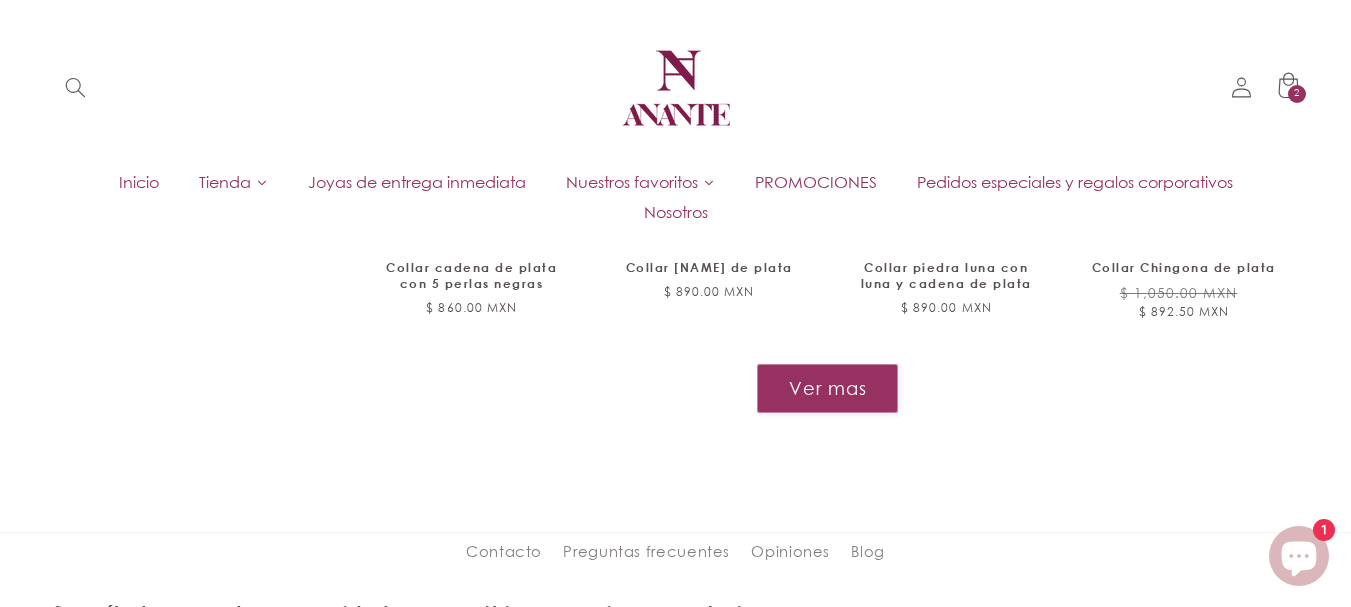 scroll, scrollTop: 2108, scrollLeft: 0, axis: vertical 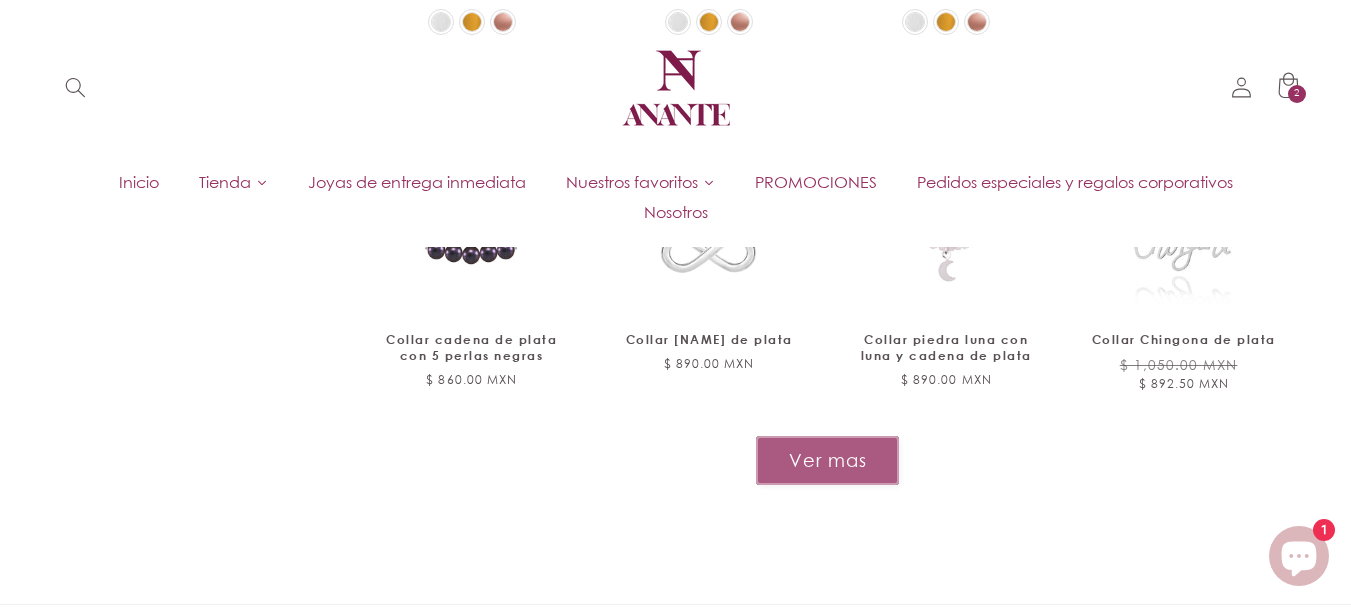 click on "Ver mas" at bounding box center (827, 460) 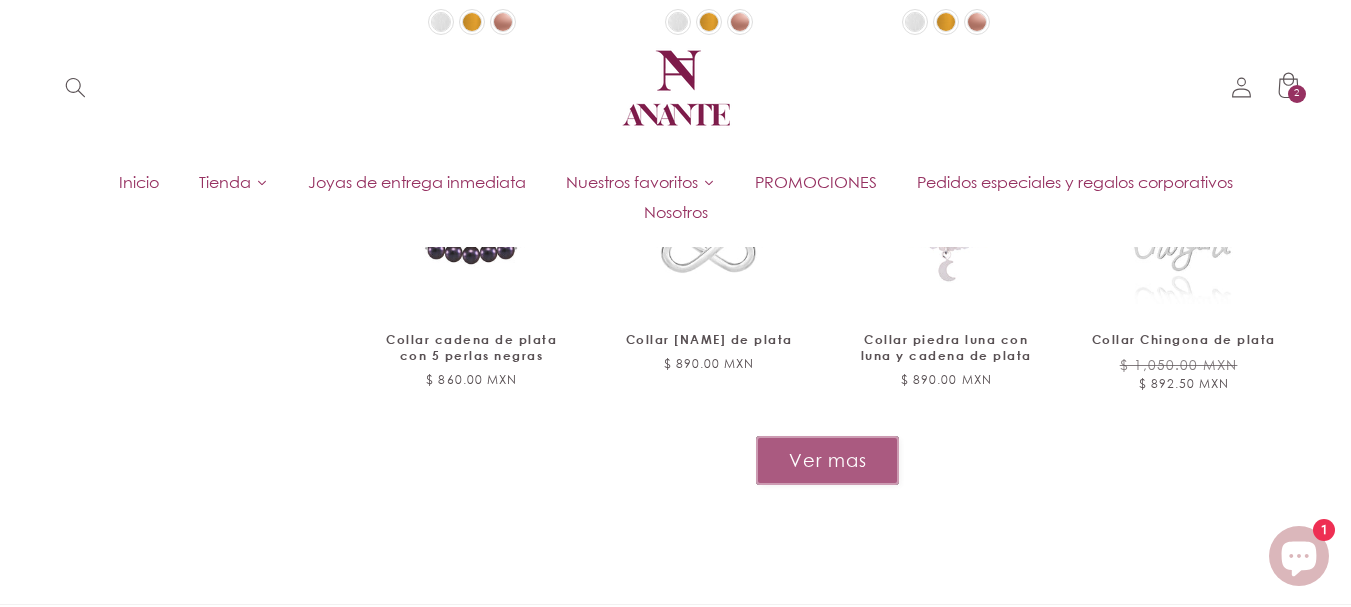 click on "Ver mas" at bounding box center (827, 460) 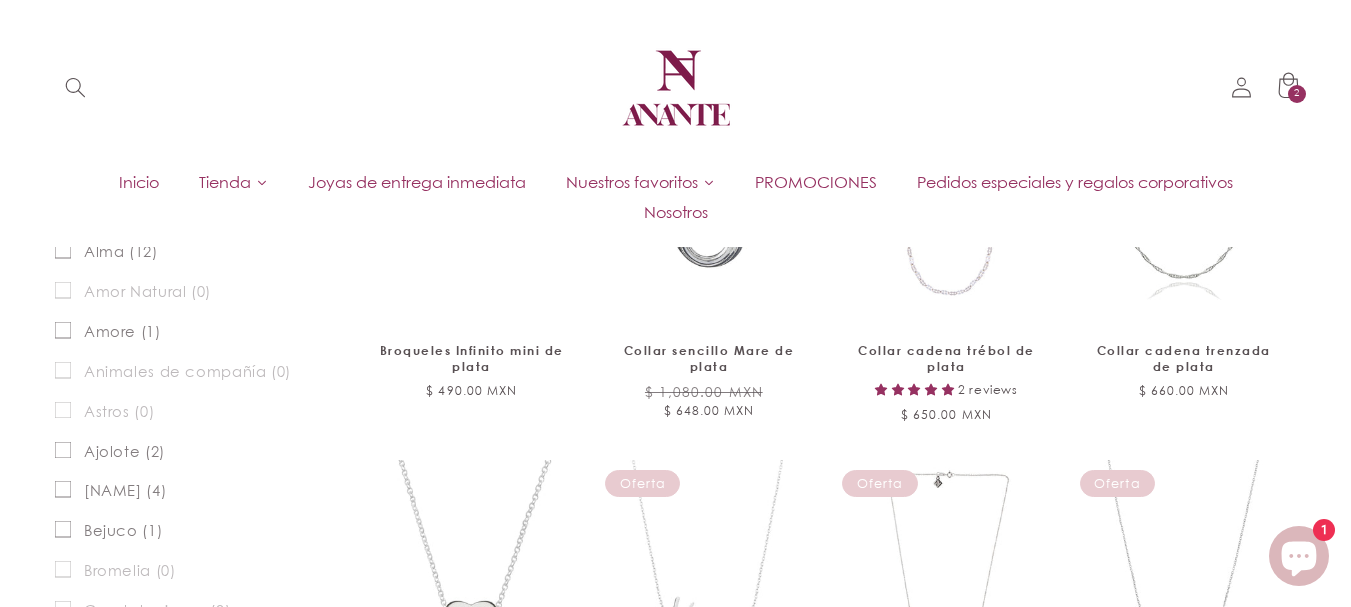 scroll, scrollTop: 793, scrollLeft: 0, axis: vertical 